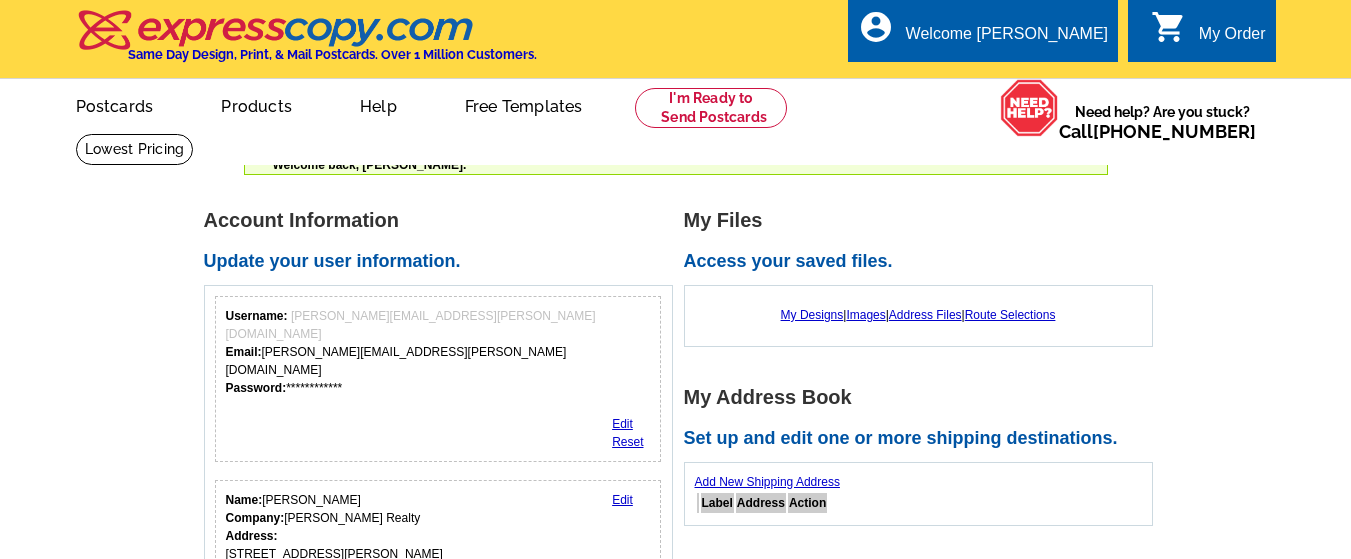 scroll, scrollTop: 0, scrollLeft: 0, axis: both 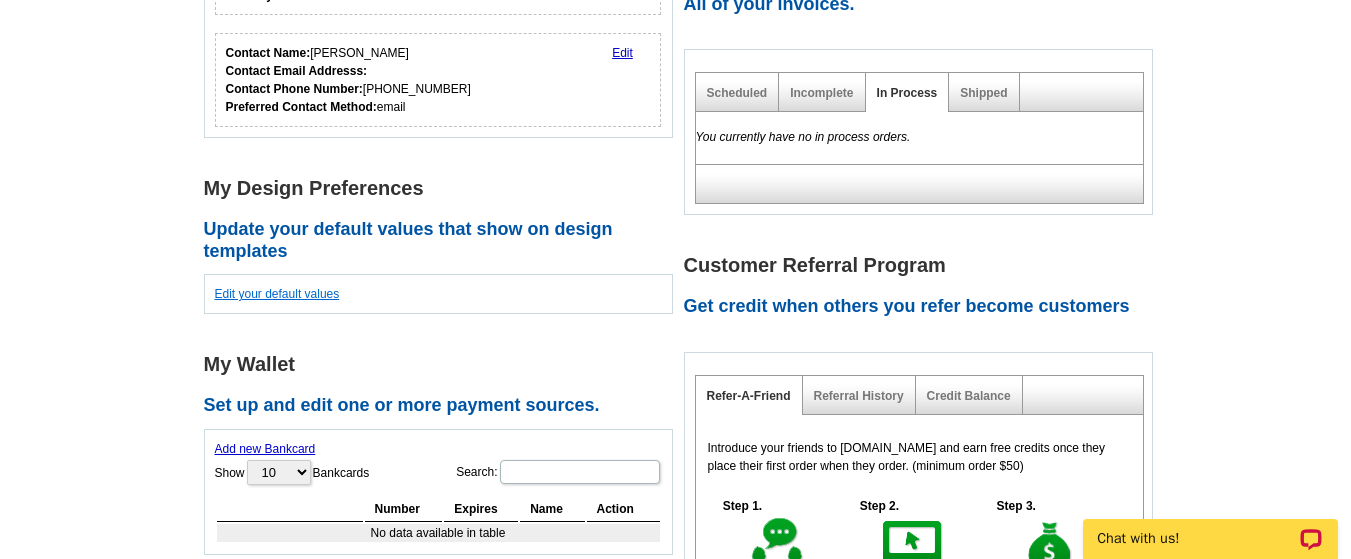 click on "Edit your default values" at bounding box center [277, 294] 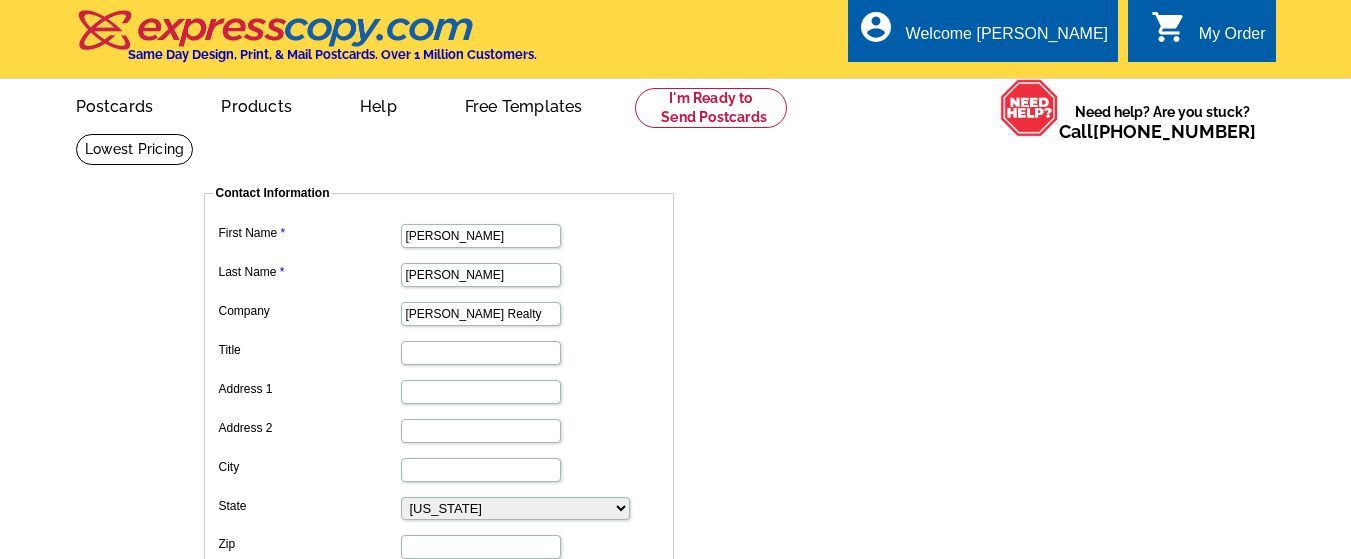 scroll, scrollTop: 0, scrollLeft: 0, axis: both 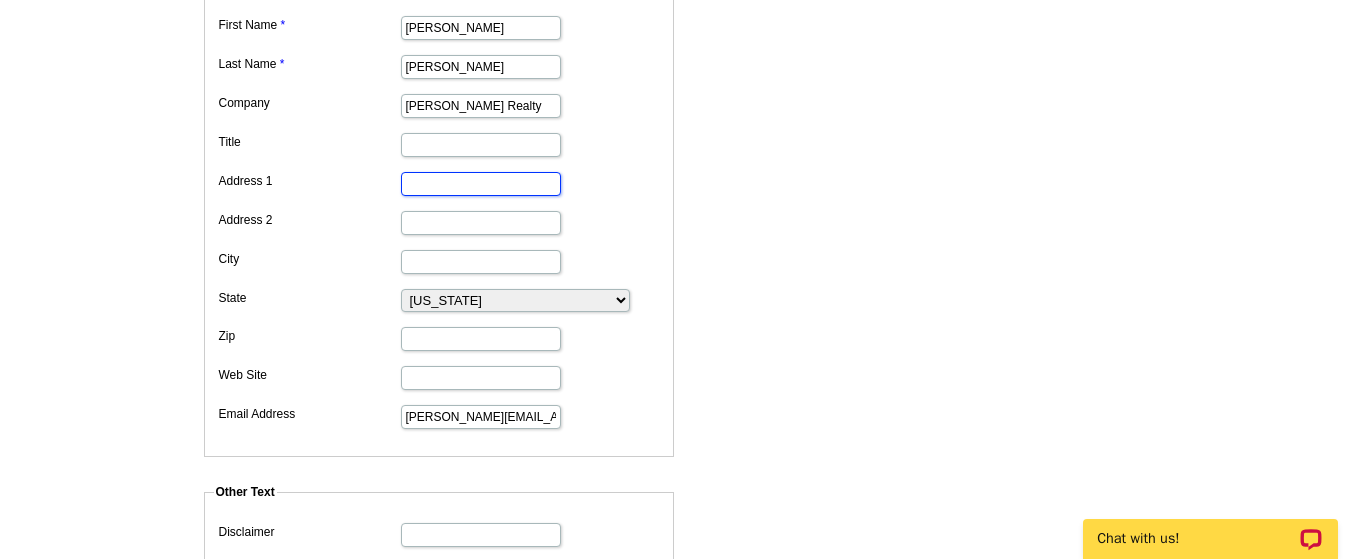 click on "Address 1" at bounding box center [481, 184] 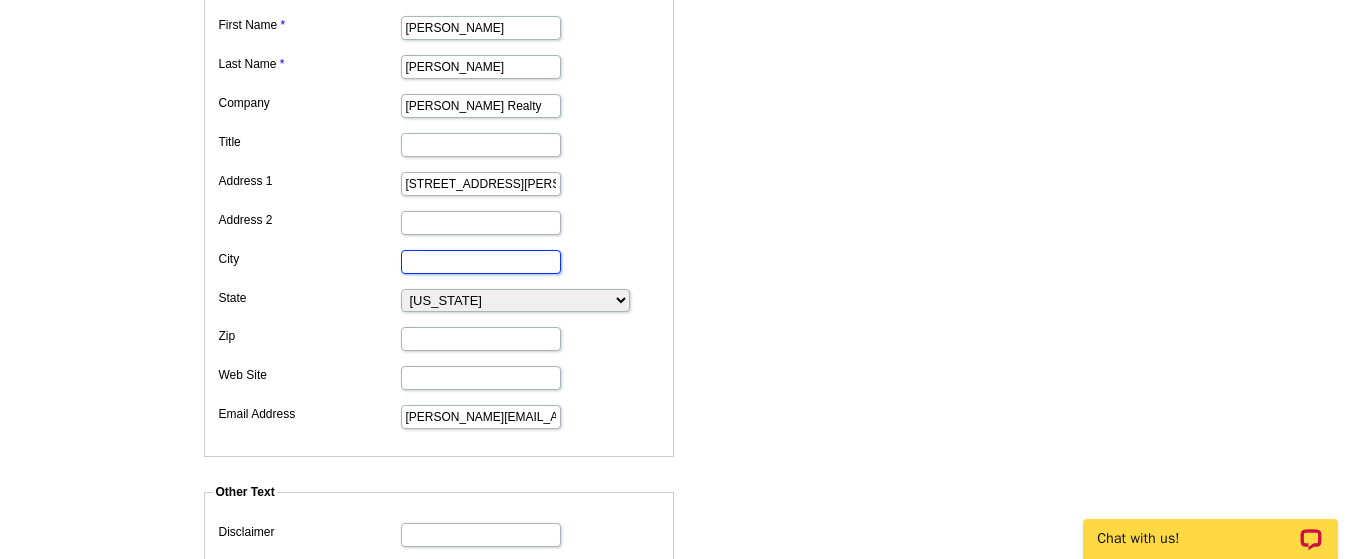 type on "Spartanburg" 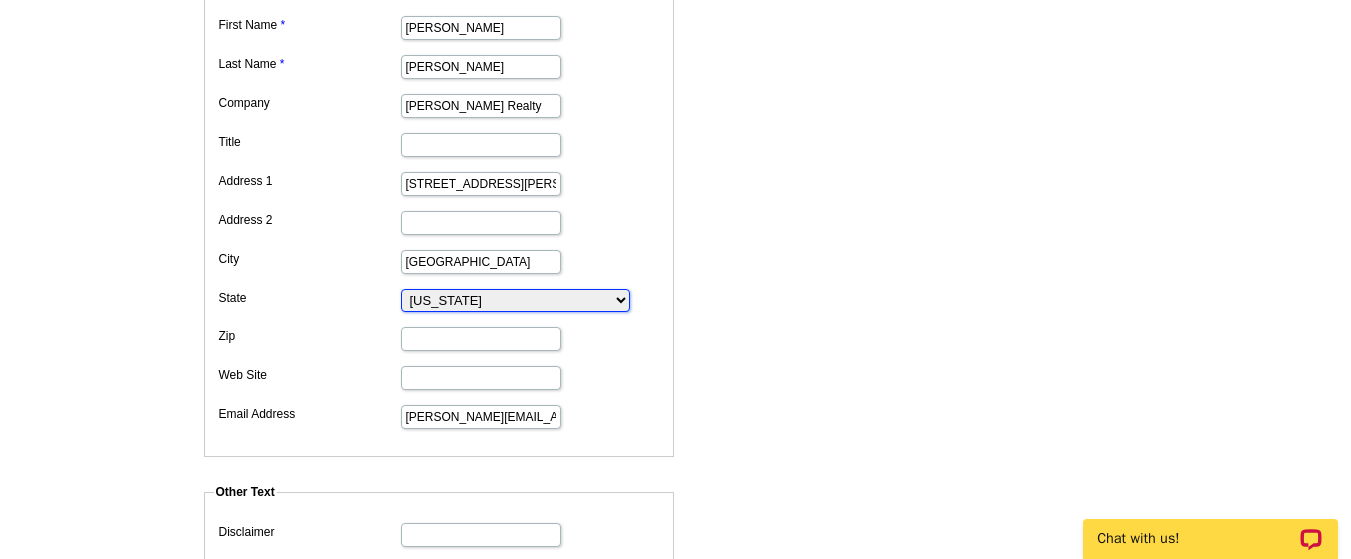 select on "40" 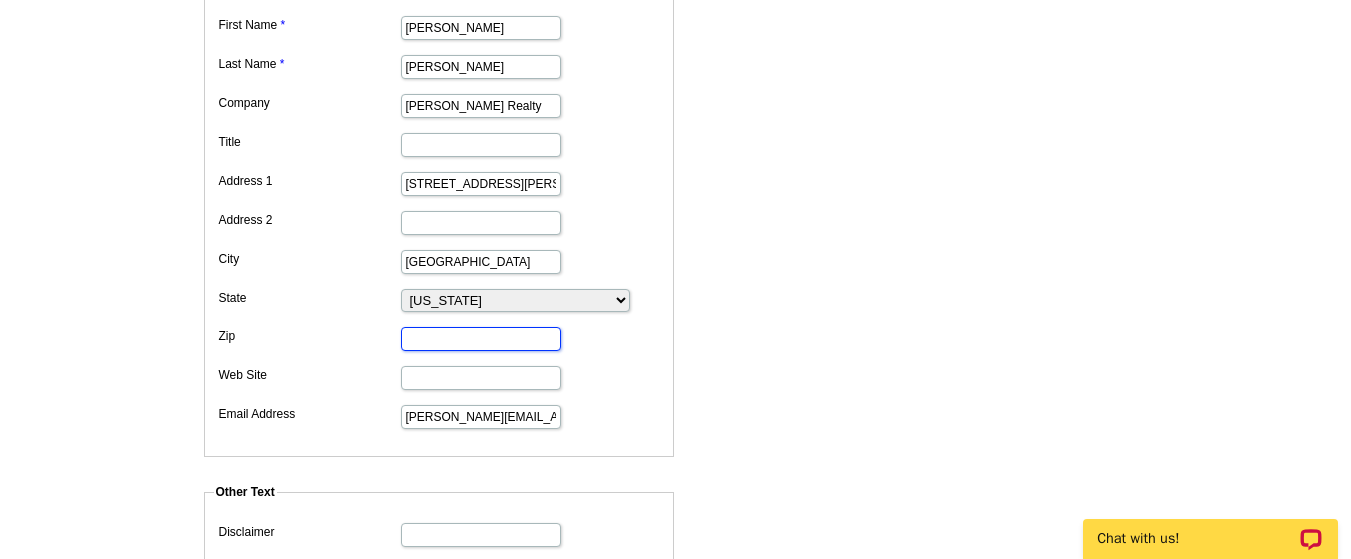 type on "29301" 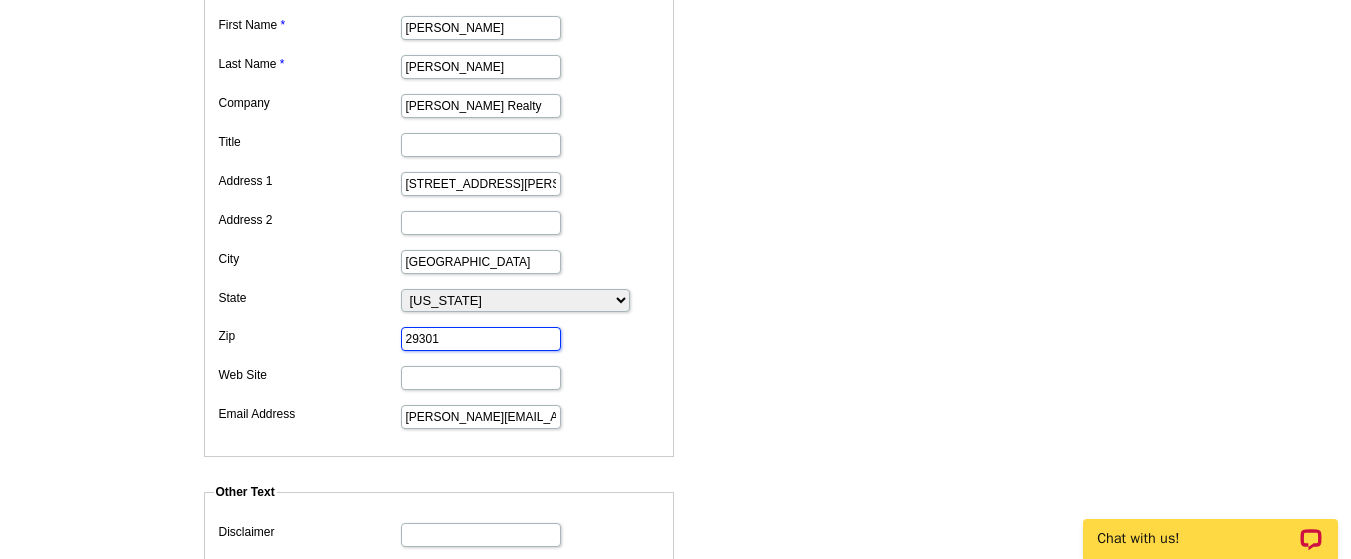 type on "8645296761" 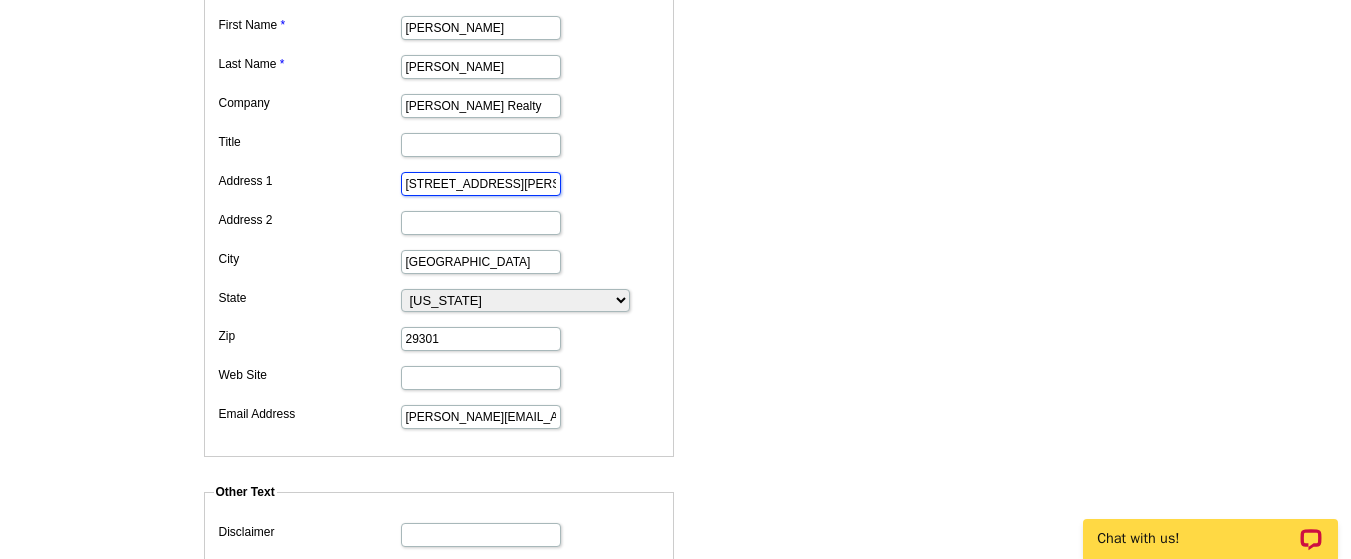 scroll, scrollTop: 0, scrollLeft: 0, axis: both 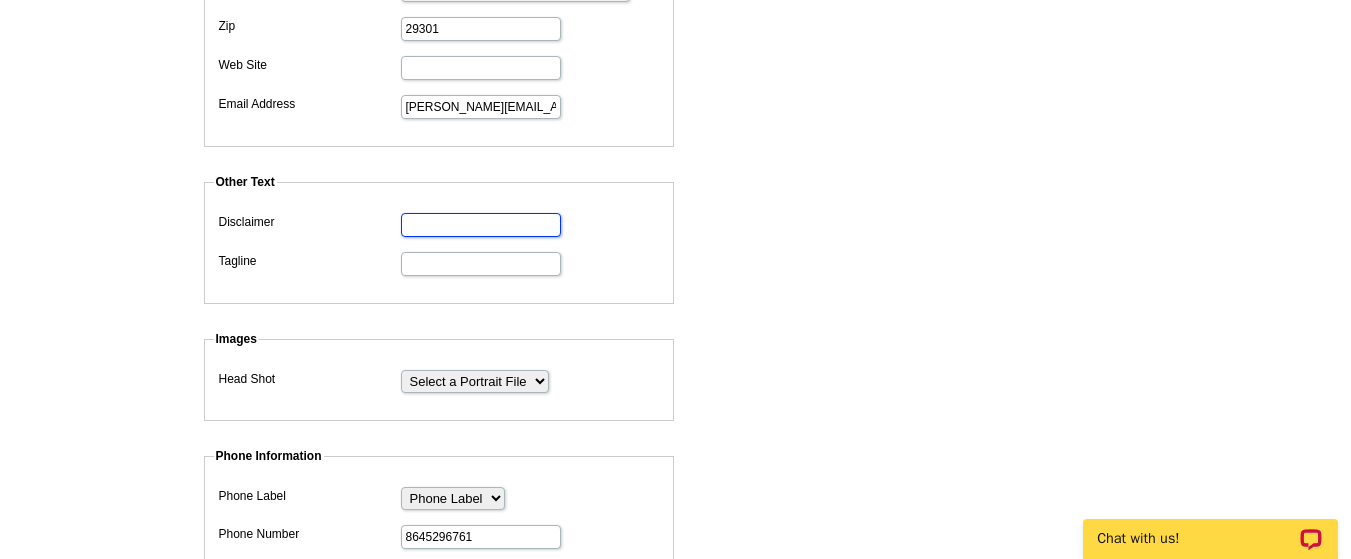 click on "Disclaimer" at bounding box center (481, 225) 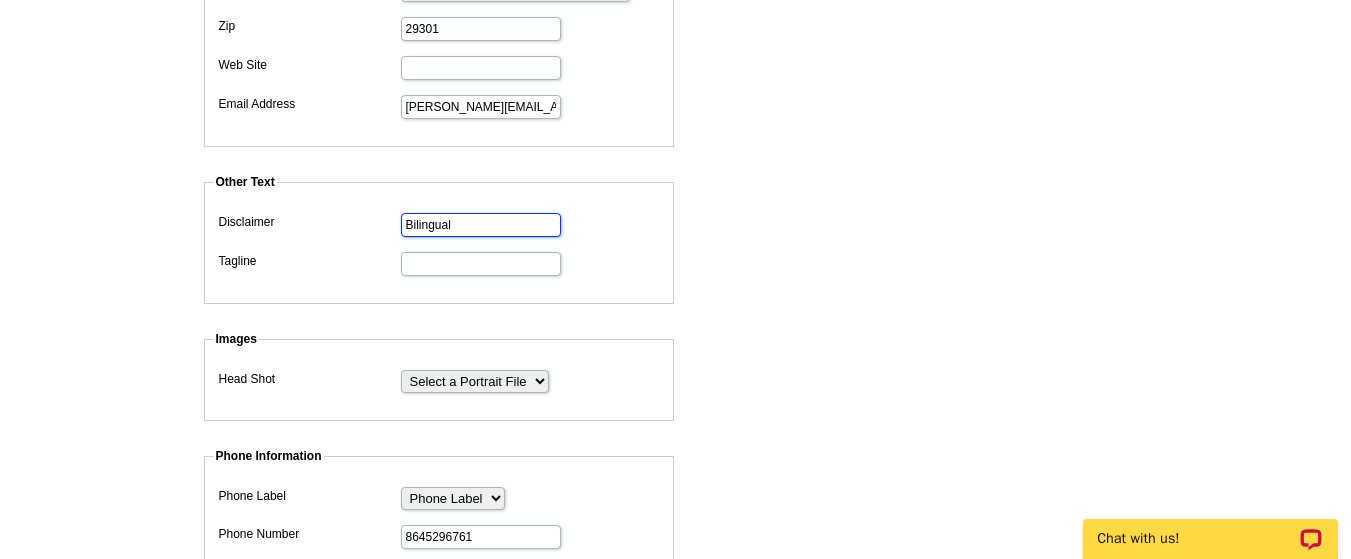 type on "Bilingual" 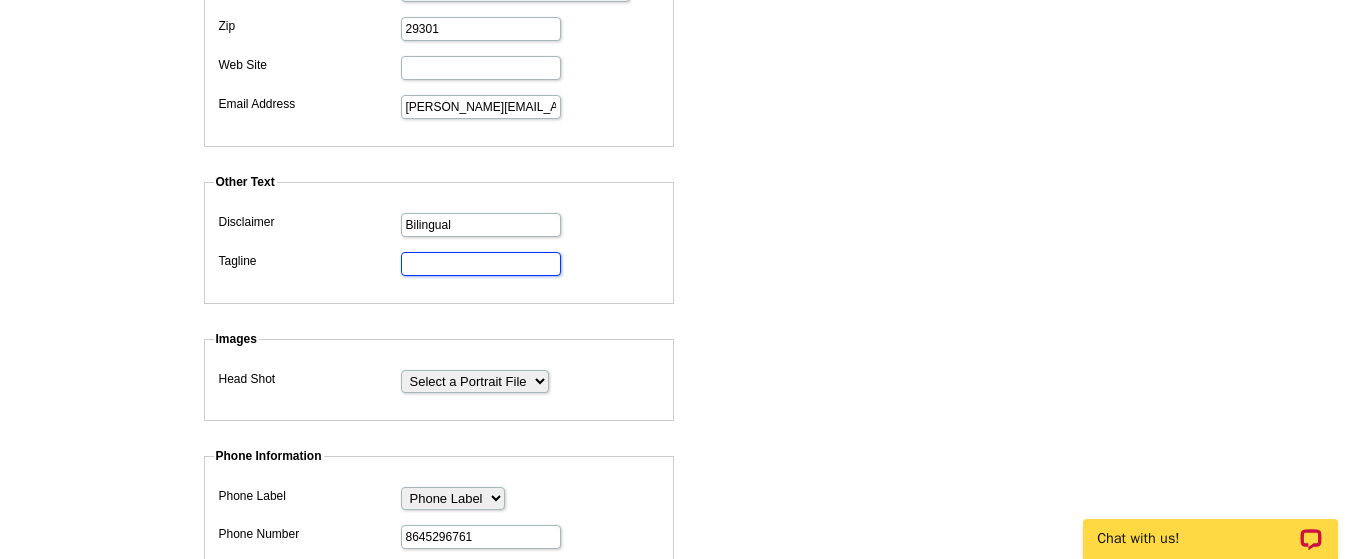 click on "Tagline" at bounding box center [481, 264] 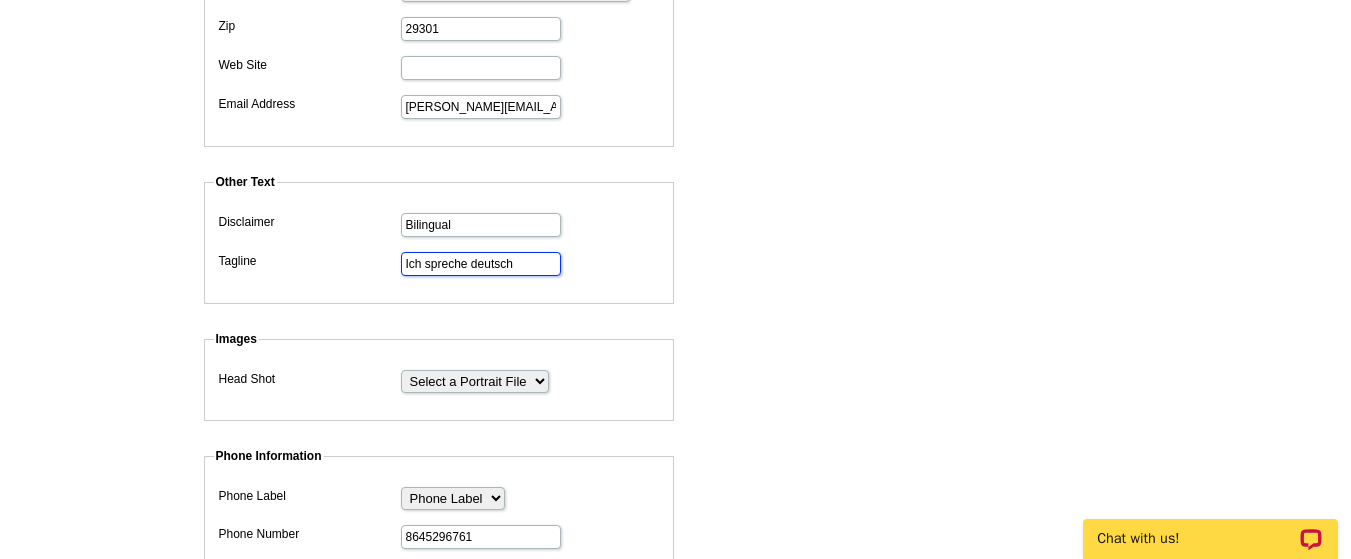 click on "Ich spreche deutsch" at bounding box center (481, 264) 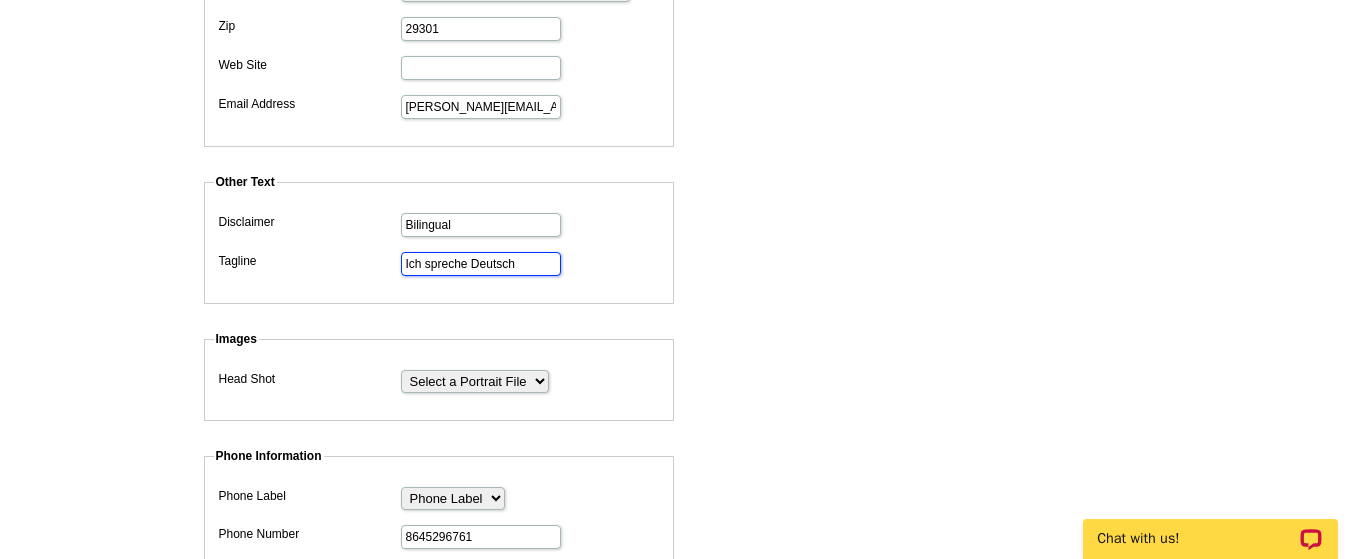 type on "Ich spreche Deutsch" 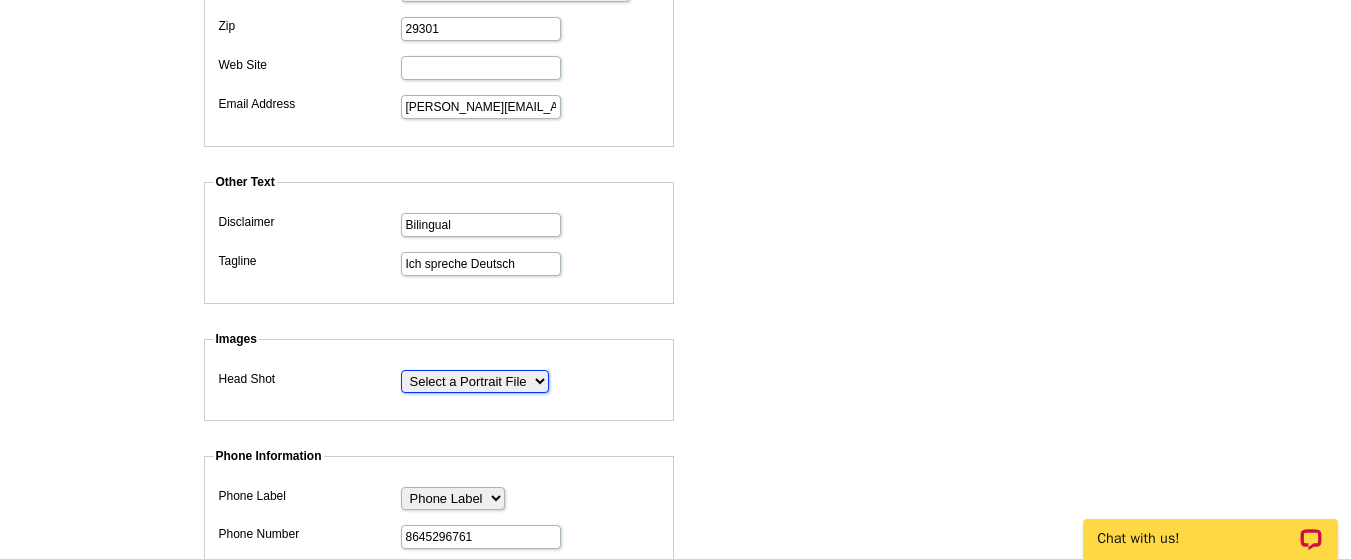 click on "Select a Portrait File" at bounding box center [475, 381] 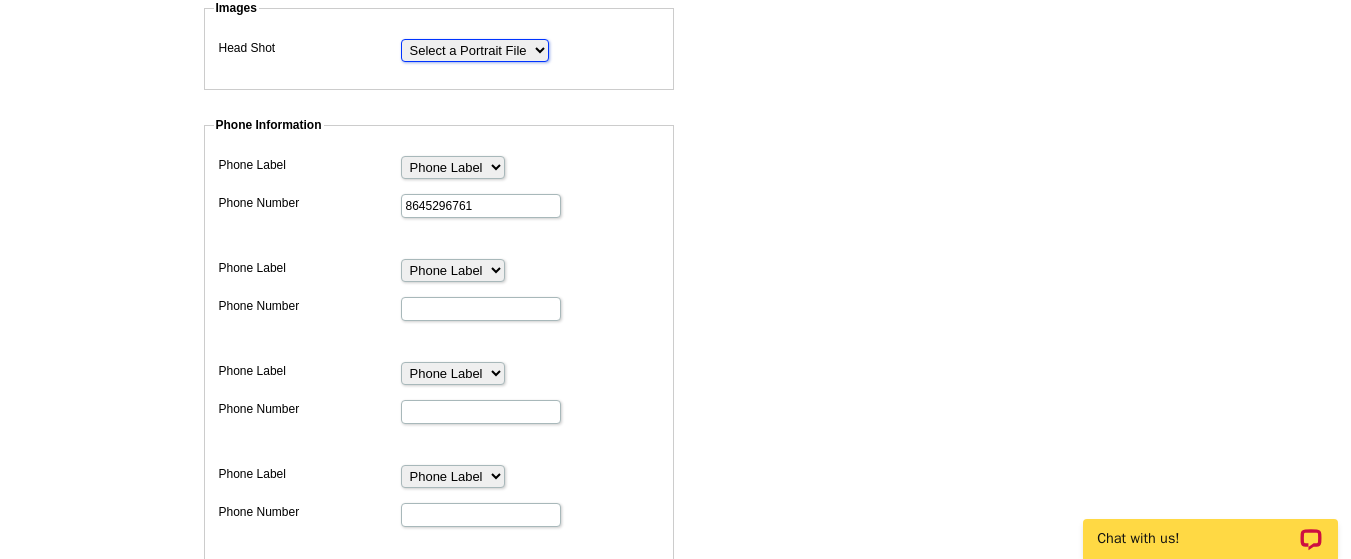 scroll, scrollTop: 844, scrollLeft: 0, axis: vertical 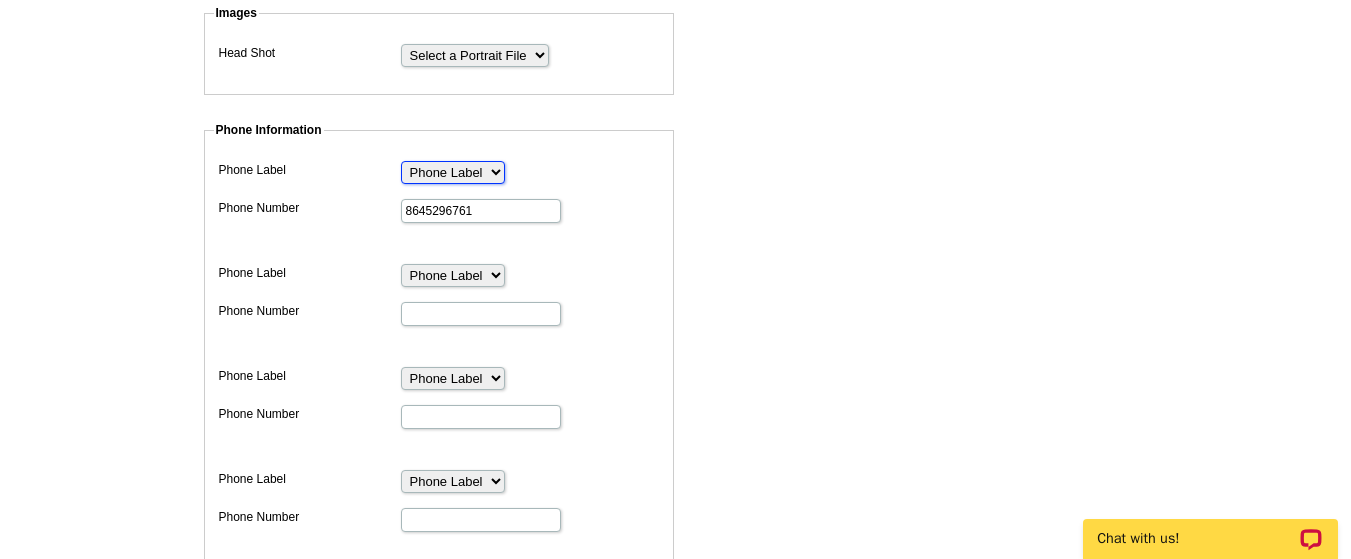 click on "Phone Label
Phone
Fax
Pager
Cell
Home
Business
Direct Dial
Toll-Free
Office
Residence" at bounding box center (453, 172) 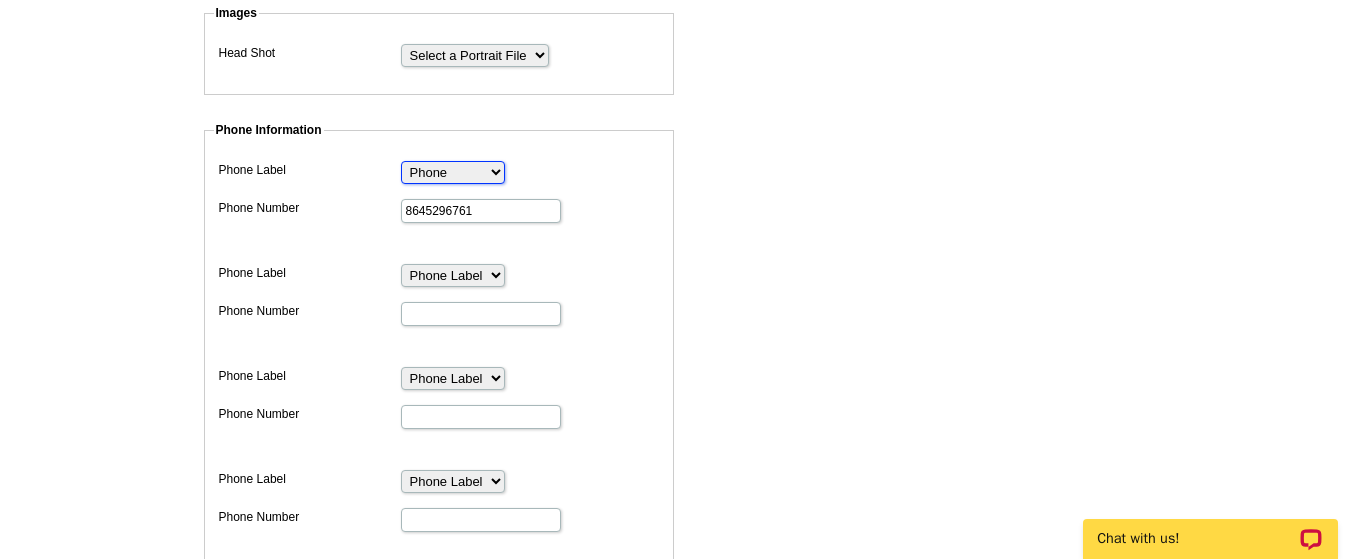 click on "Phone Label
Phone
Fax
Pager
Cell
Home
Business
Direct Dial
Toll-Free
Office
Residence" at bounding box center [453, 172] 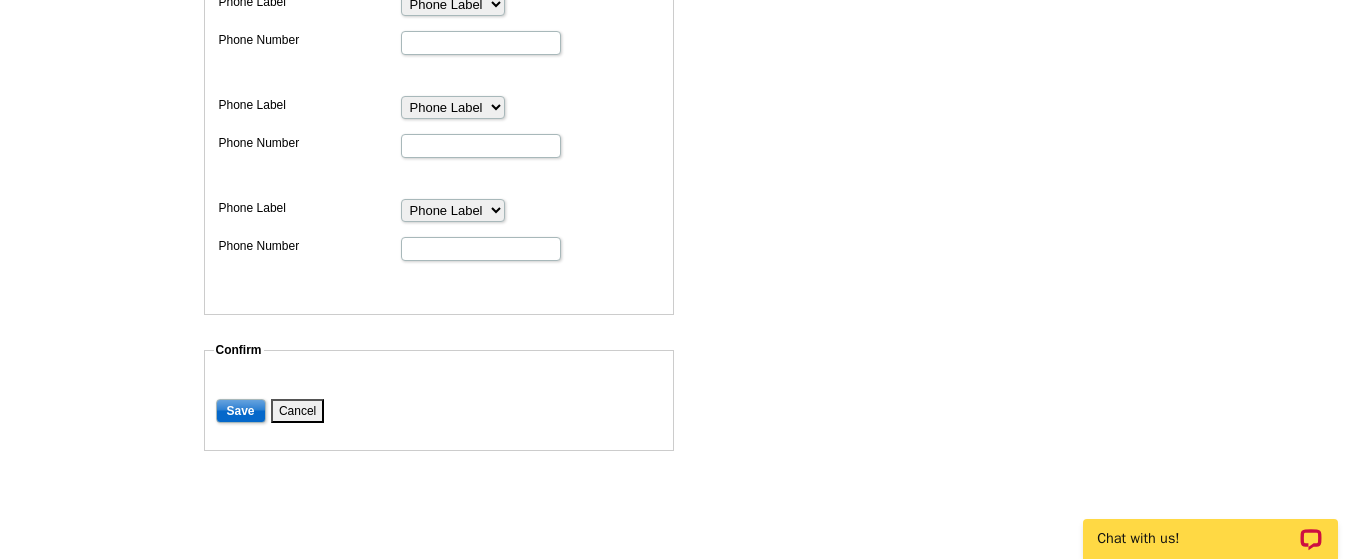 scroll, scrollTop: 1230, scrollLeft: 0, axis: vertical 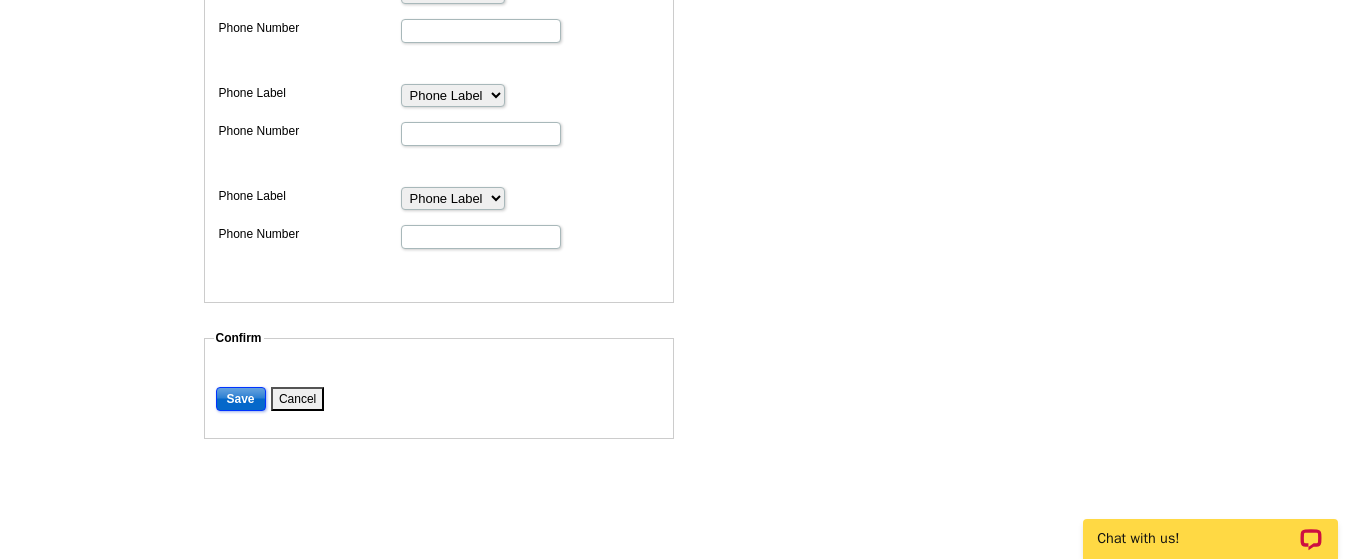 click on "Save" at bounding box center (241, 399) 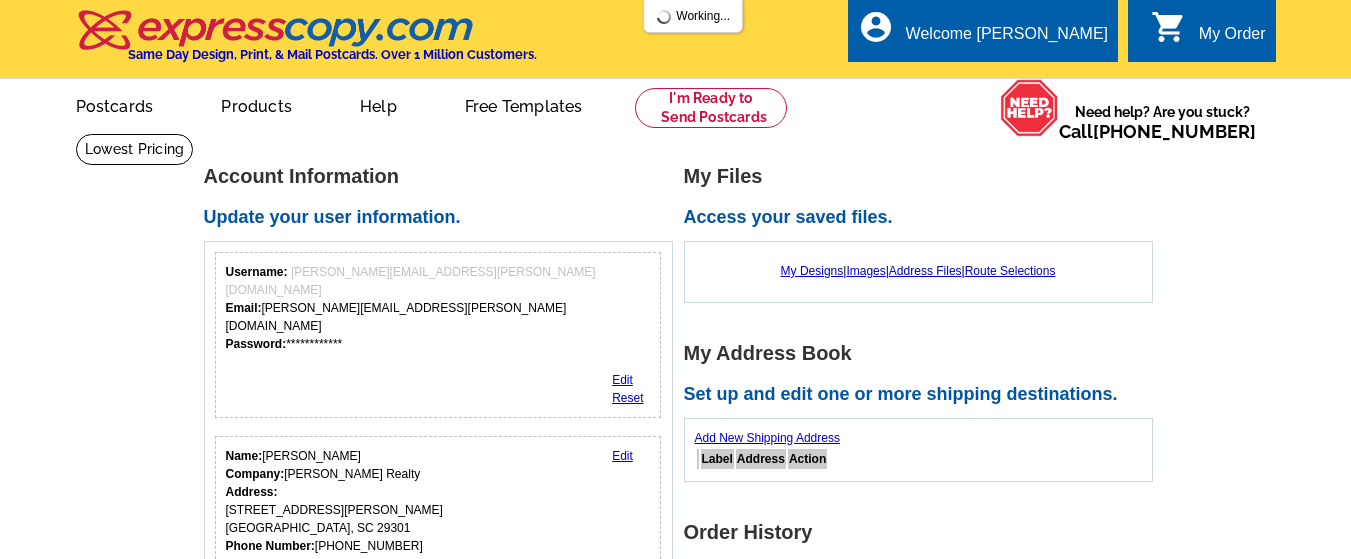 scroll, scrollTop: 0, scrollLeft: 0, axis: both 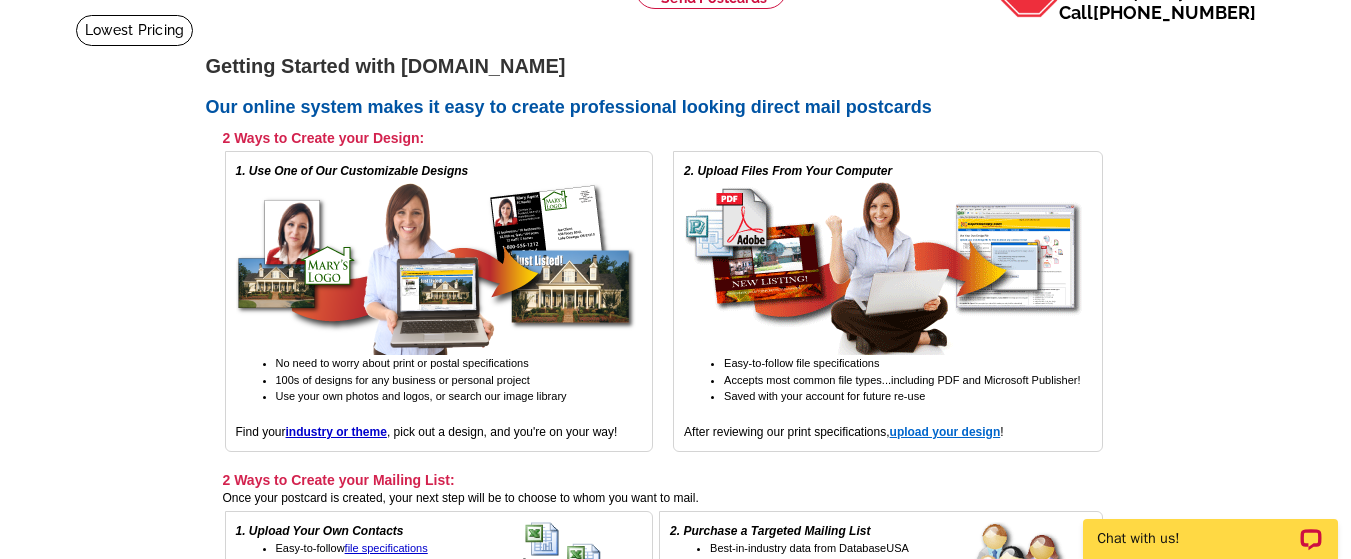 click on "upload your design" at bounding box center (945, 432) 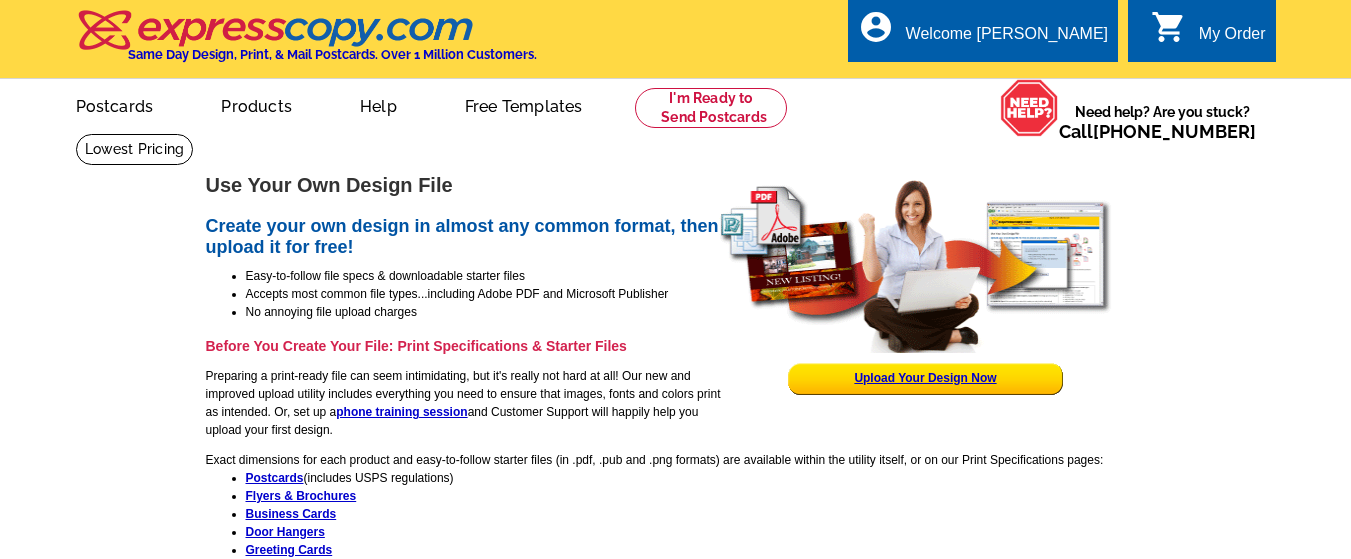 scroll, scrollTop: 0, scrollLeft: 0, axis: both 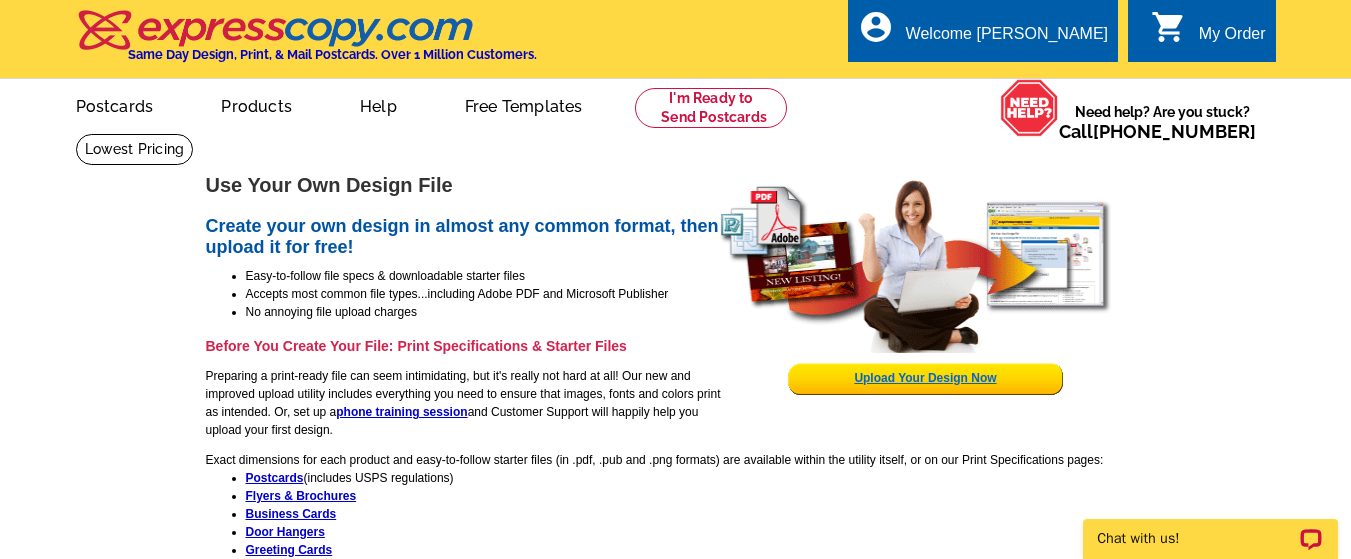 click on "Upload Your Design Now" at bounding box center (925, 378) 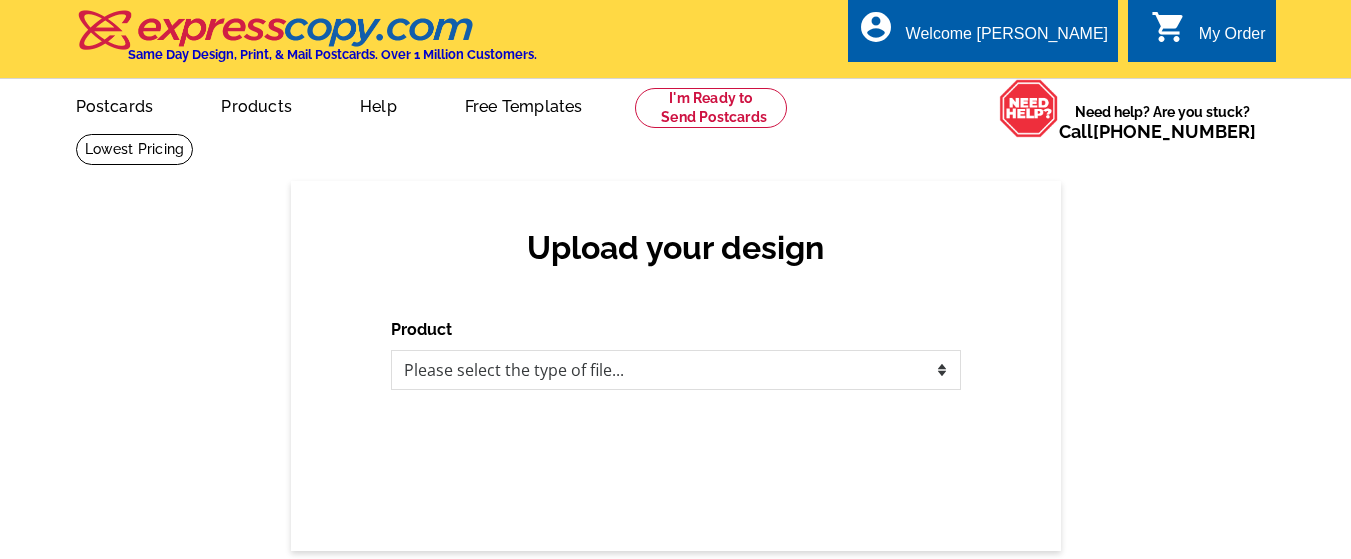 scroll, scrollTop: 0, scrollLeft: 0, axis: both 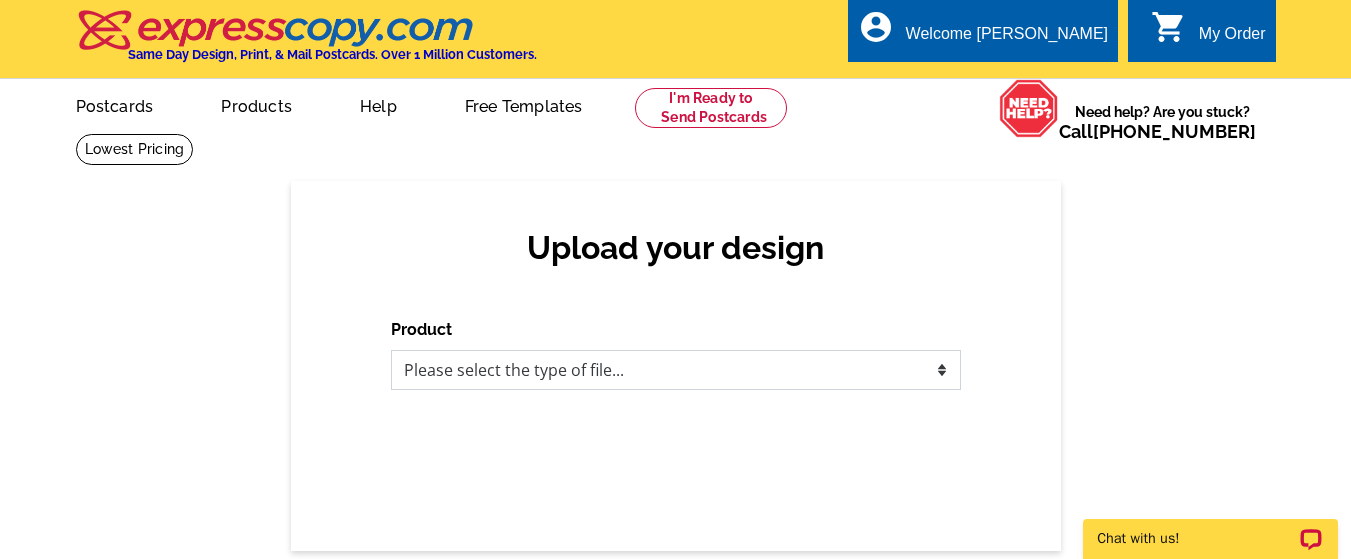 click on "Please select the type of file...
Postcards
Business Cards
Letters and flyers
Greeting Cards
Door Hangers" at bounding box center [676, 370] 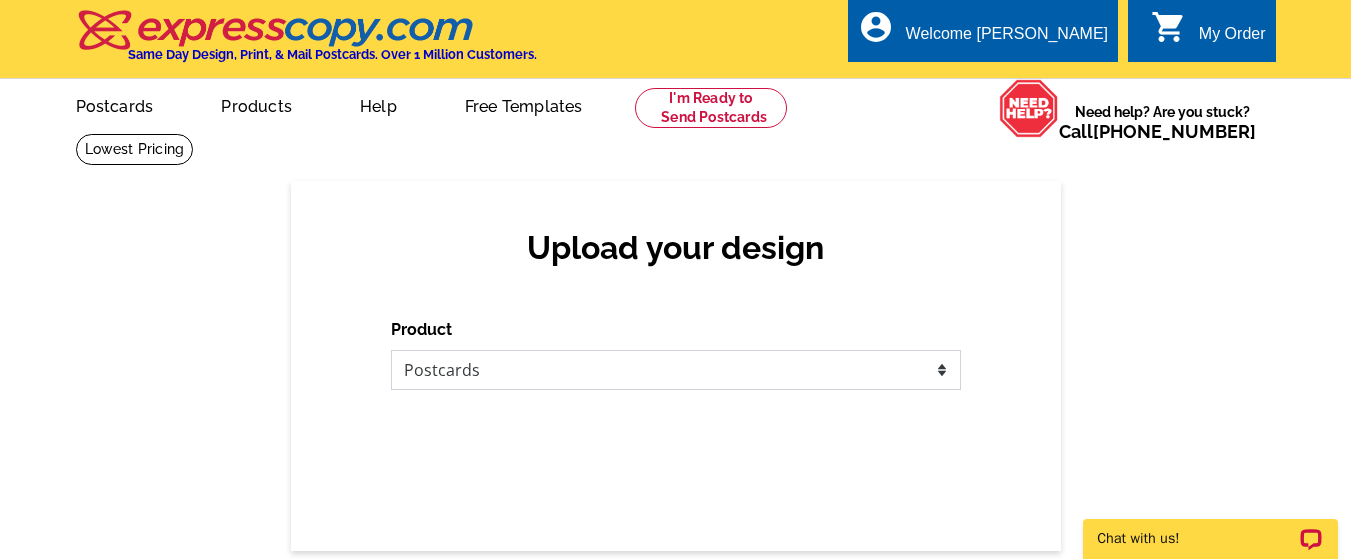click on "Please select the type of file...
Postcards
Business Cards
Letters and flyers
Greeting Cards
Door Hangers" at bounding box center [676, 370] 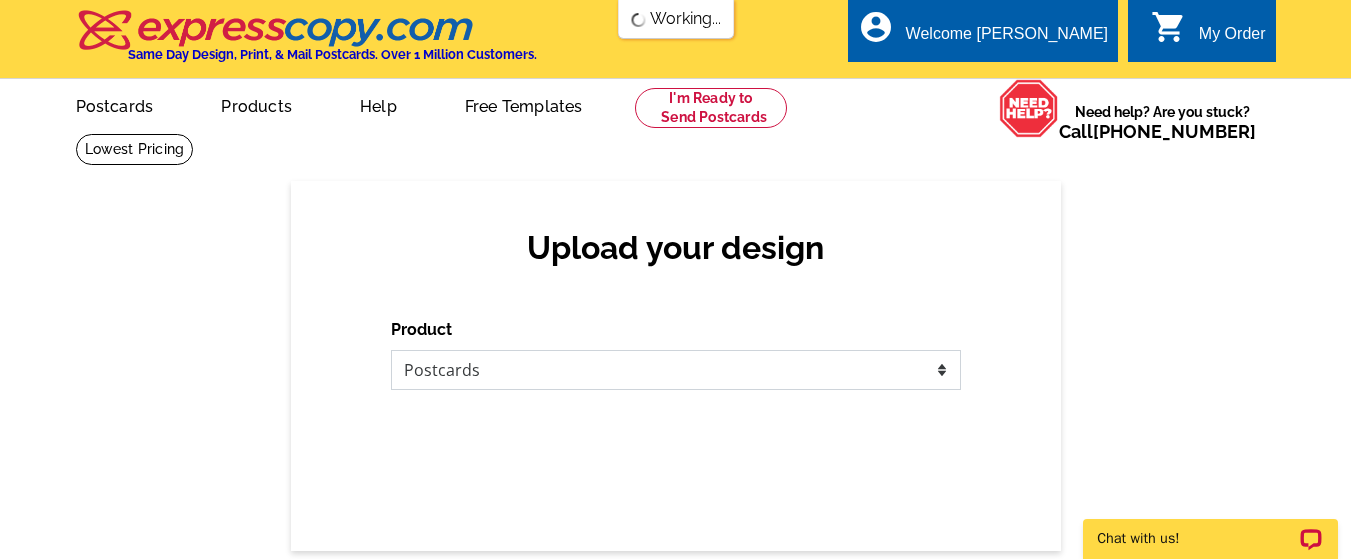 scroll, scrollTop: 0, scrollLeft: 0, axis: both 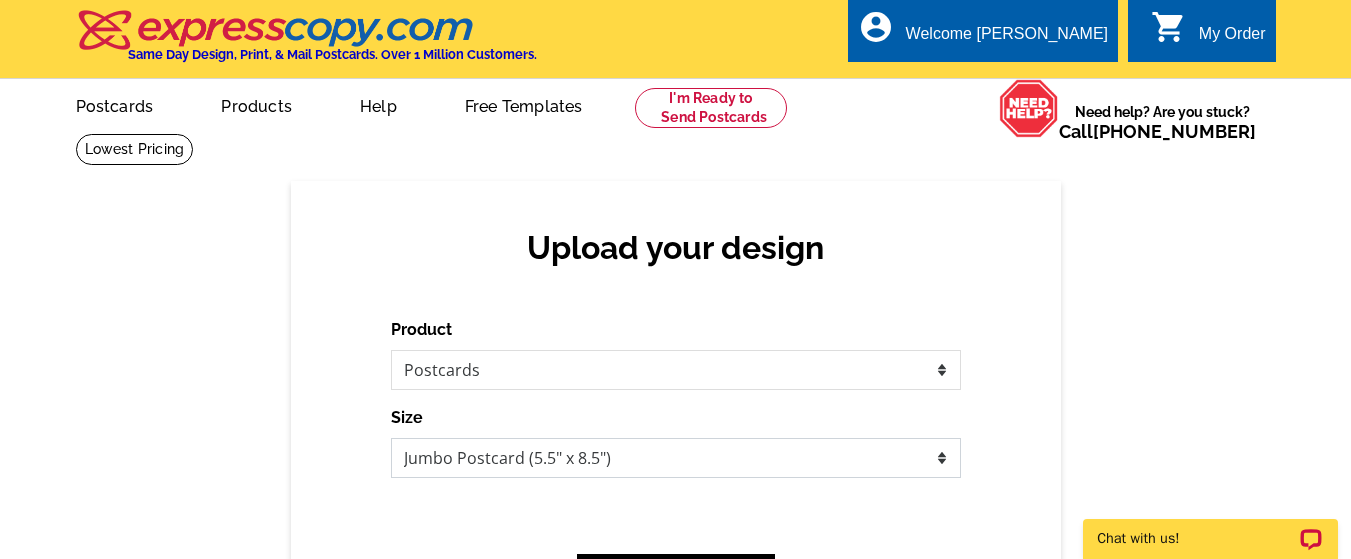 click on "Jumbo Postcard (5.5" x 8.5") Regular Postcard (4.25" x 5.6") Panoramic Postcard (5.75" x 11.25") Giant Postcard (8.5" x 11") EDDM Postcard (6.125" x 8.25")" at bounding box center (676, 458) 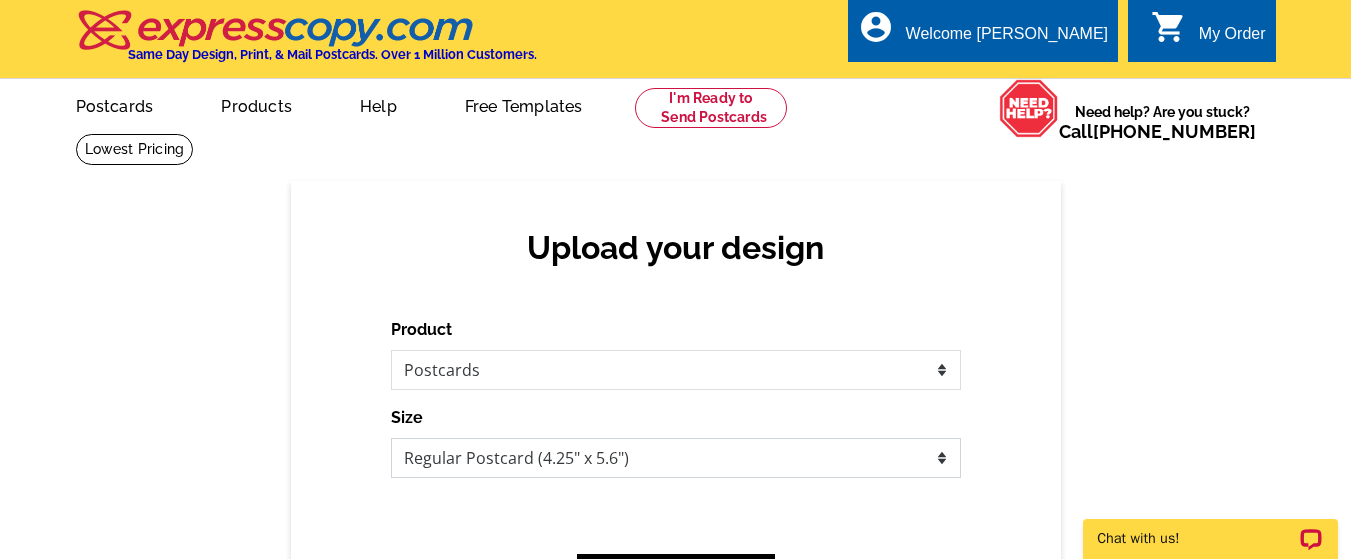 click on "Jumbo Postcard (5.5" x 8.5") Regular Postcard (4.25" x 5.6") Panoramic Postcard (5.75" x 11.25") Giant Postcard (8.5" x 11") EDDM Postcard (6.125" x 8.25")" at bounding box center (676, 458) 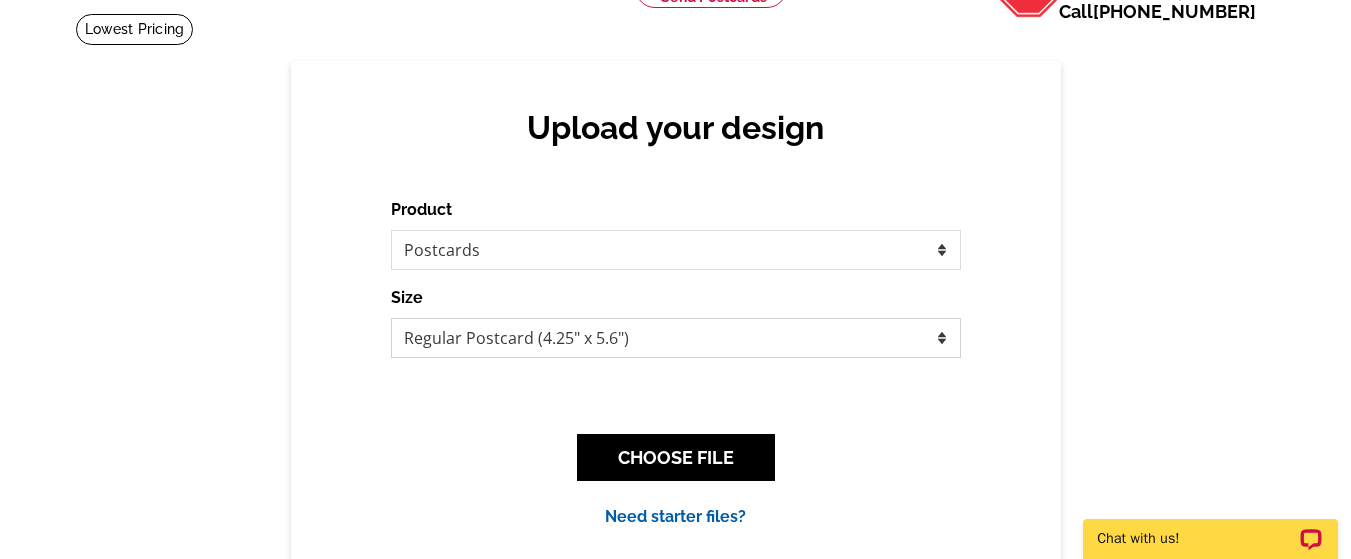scroll, scrollTop: 172, scrollLeft: 0, axis: vertical 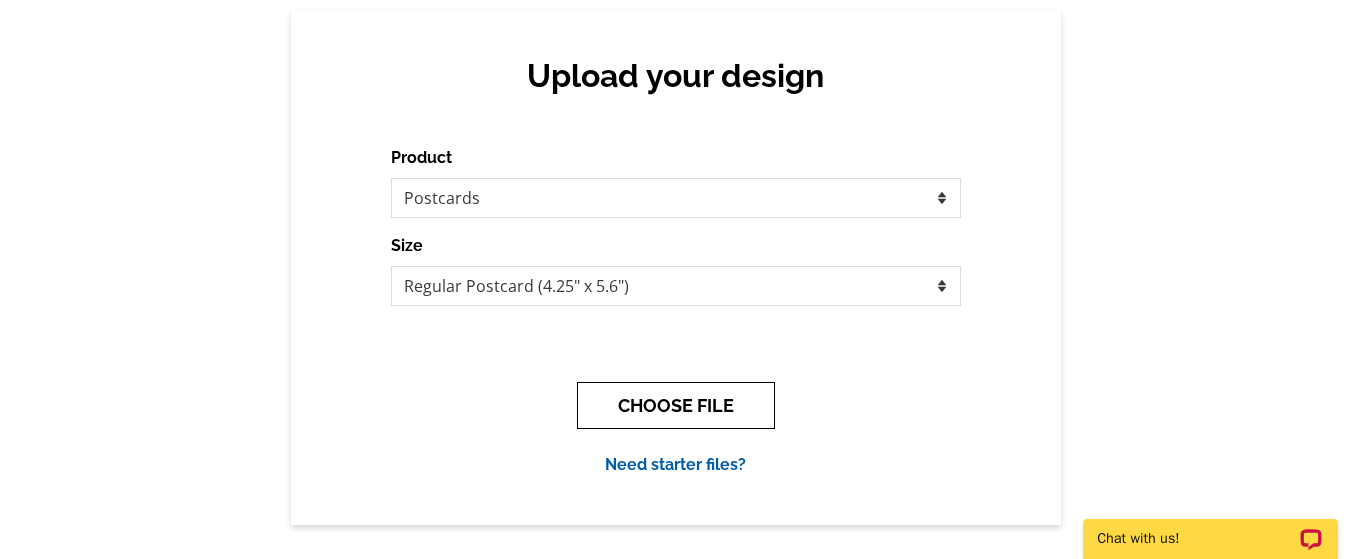 click on "CHOOSE FILE" at bounding box center [676, 405] 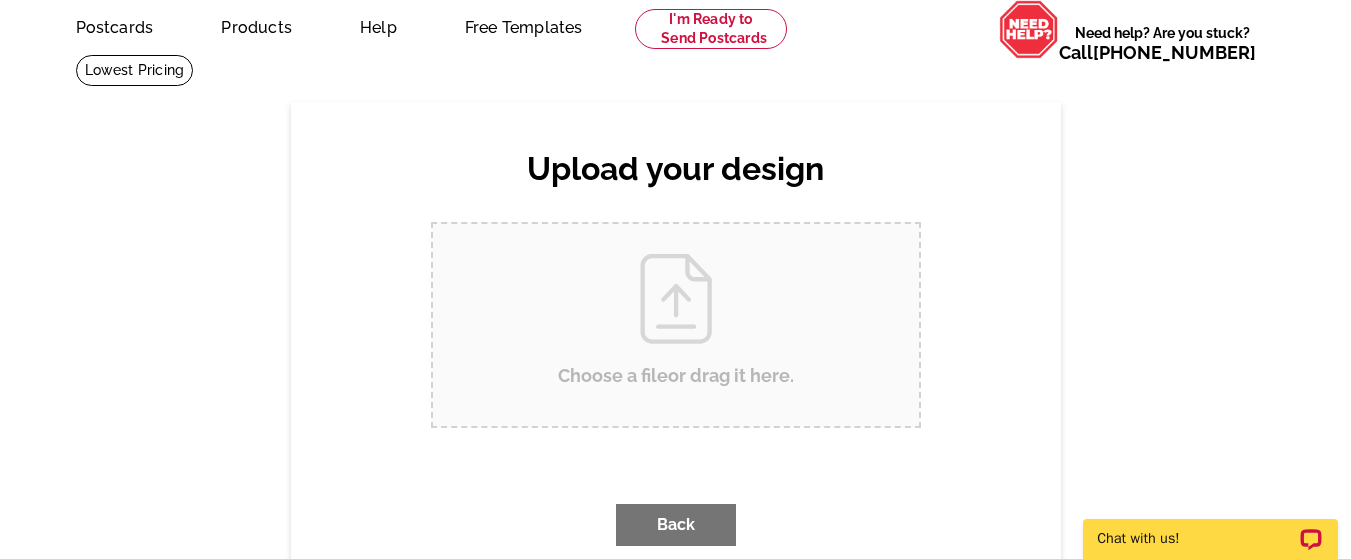 scroll, scrollTop: 0, scrollLeft: 0, axis: both 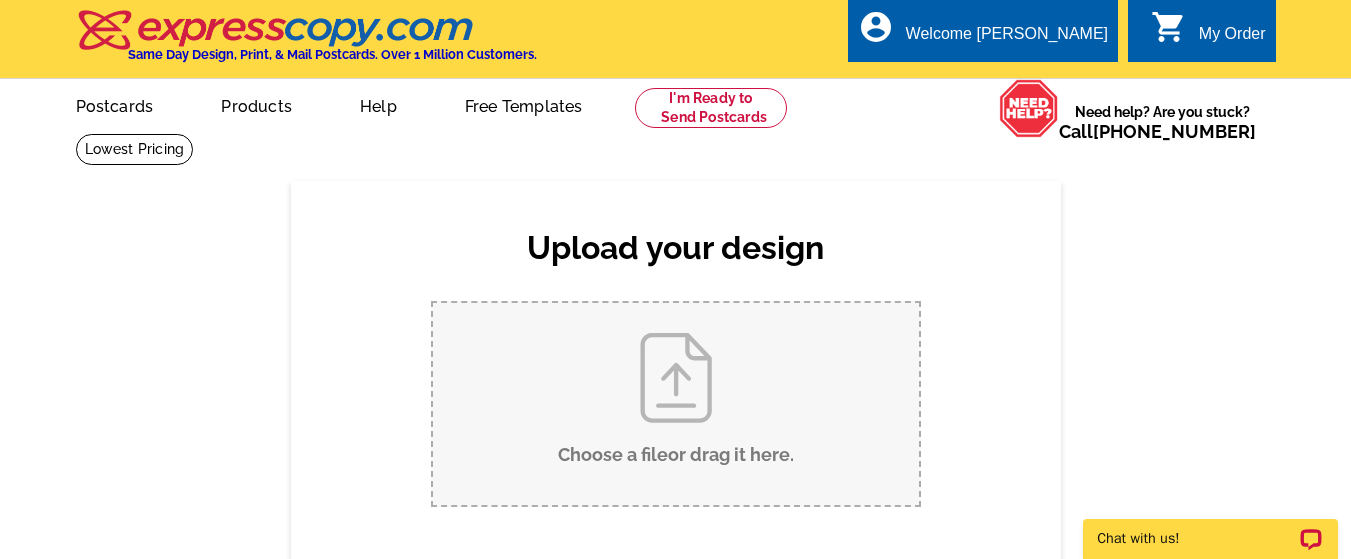 click on "Choose a file  or drag it here ." at bounding box center [676, 404] 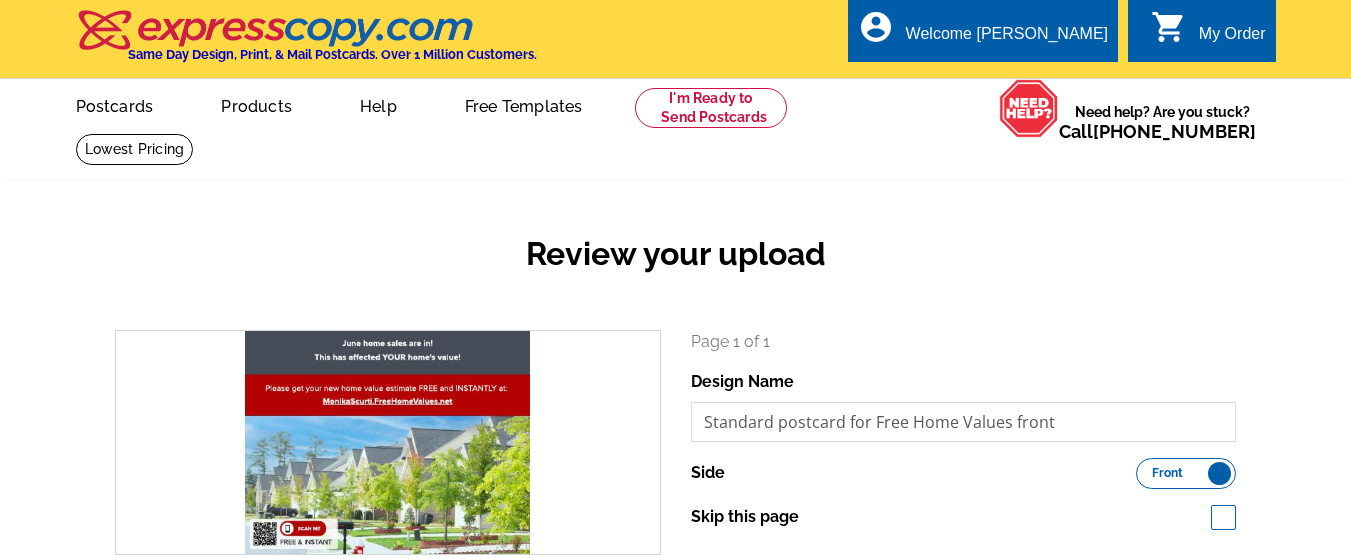 scroll, scrollTop: 0, scrollLeft: 0, axis: both 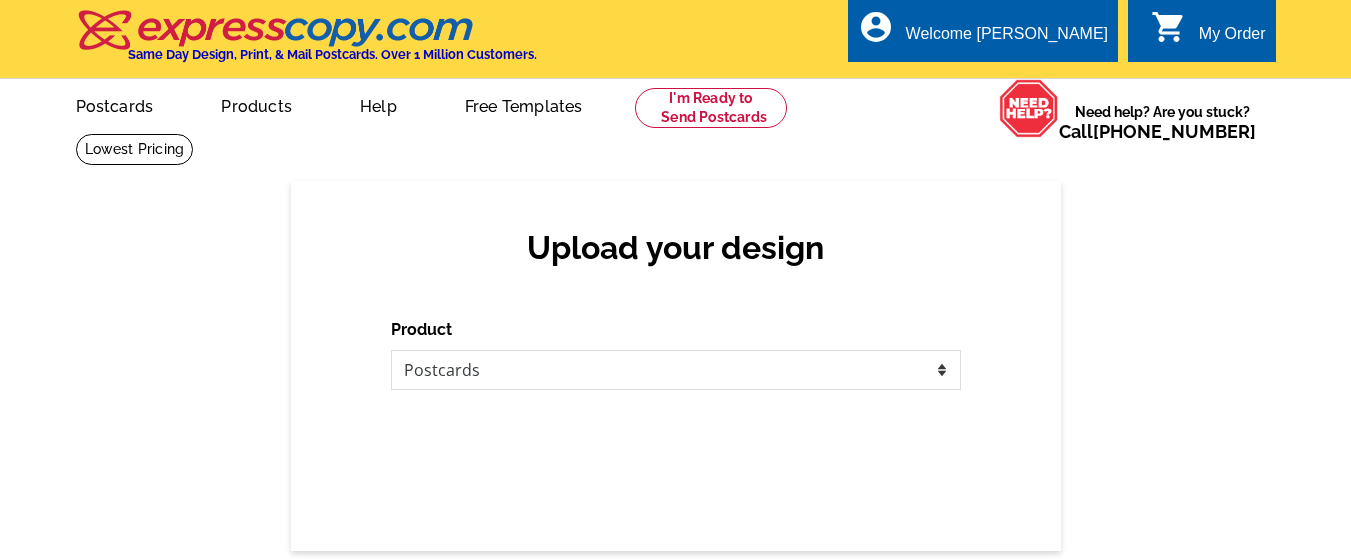 select on "1" 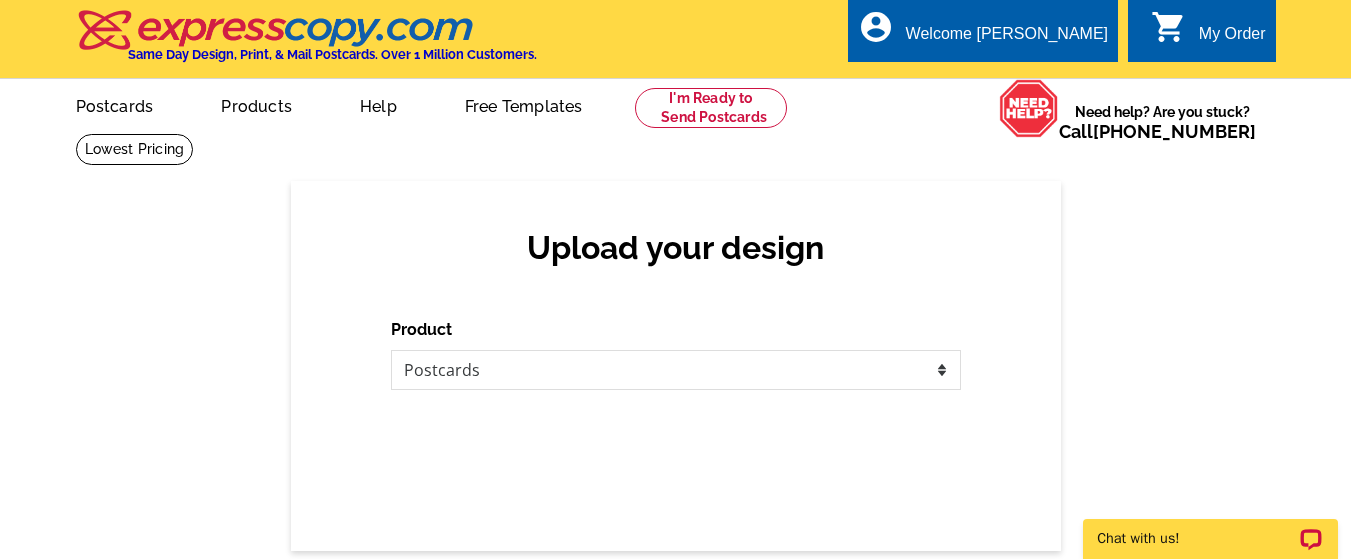 scroll, scrollTop: 0, scrollLeft: 0, axis: both 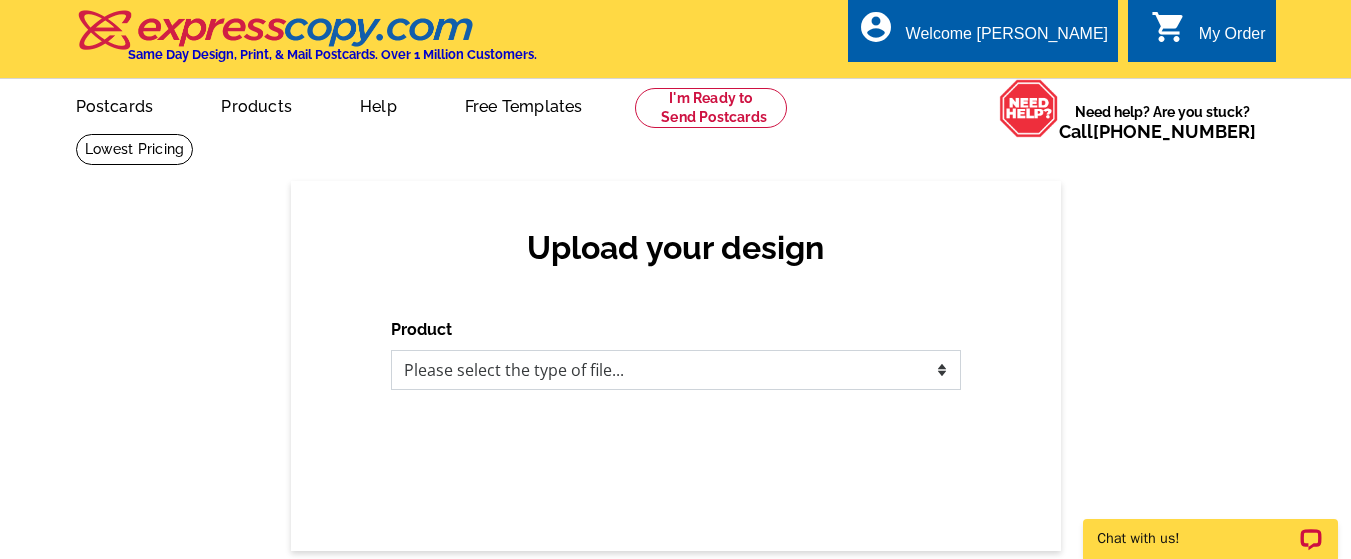 click on "Please select the type of file...
Postcards
Business Cards
Letters and flyers
Greeting Cards
Door Hangers" at bounding box center [676, 370] 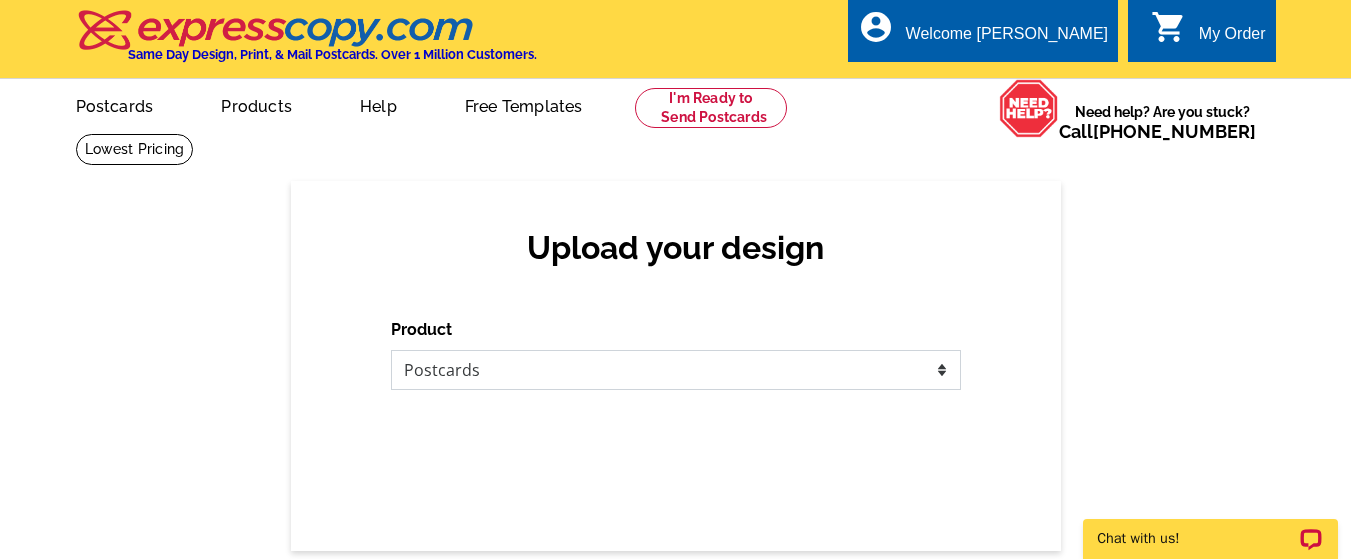 click on "Please select the type of file...
Postcards
Business Cards
Letters and flyers
Greeting Cards
Door Hangers" at bounding box center [676, 370] 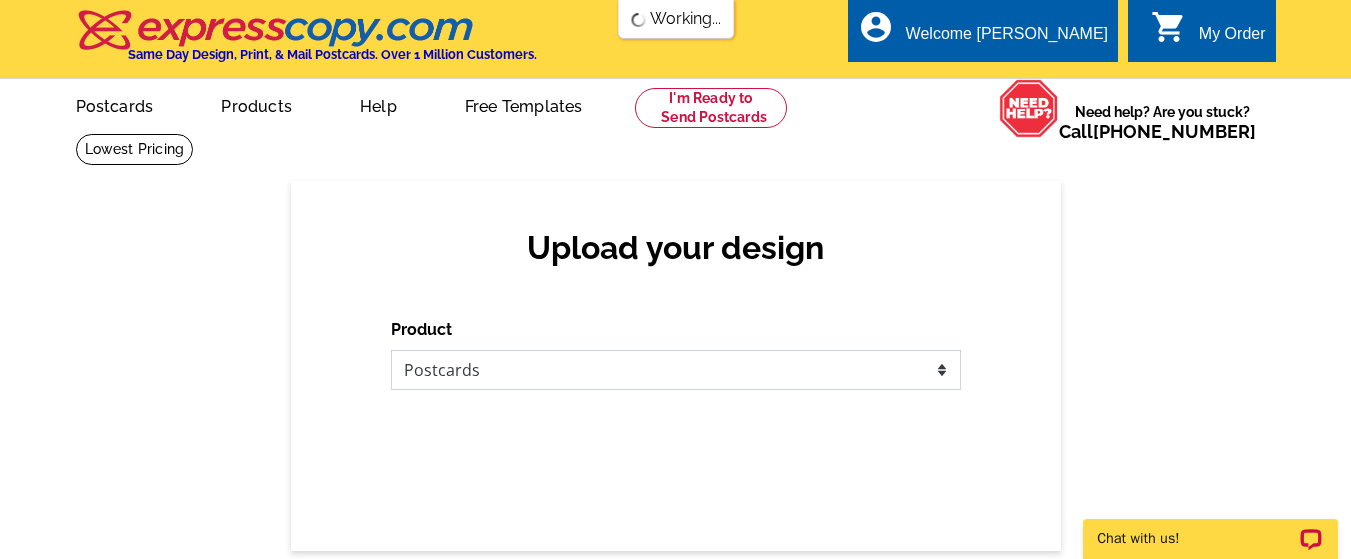 scroll, scrollTop: 0, scrollLeft: 0, axis: both 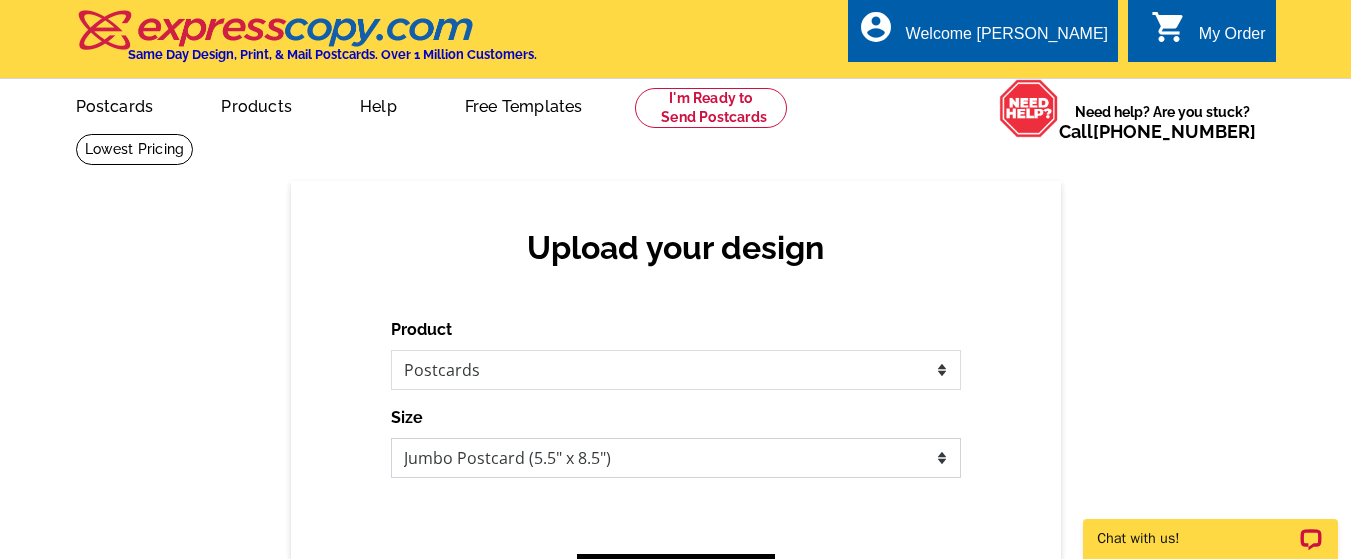 click on "Jumbo Postcard (5.5" x 8.5") Regular Postcard (4.25" x 5.6") Panoramic Postcard (5.75" x 11.25") Giant Postcard (8.5" x 11") EDDM Postcard (6.125" x 8.25")" at bounding box center [676, 458] 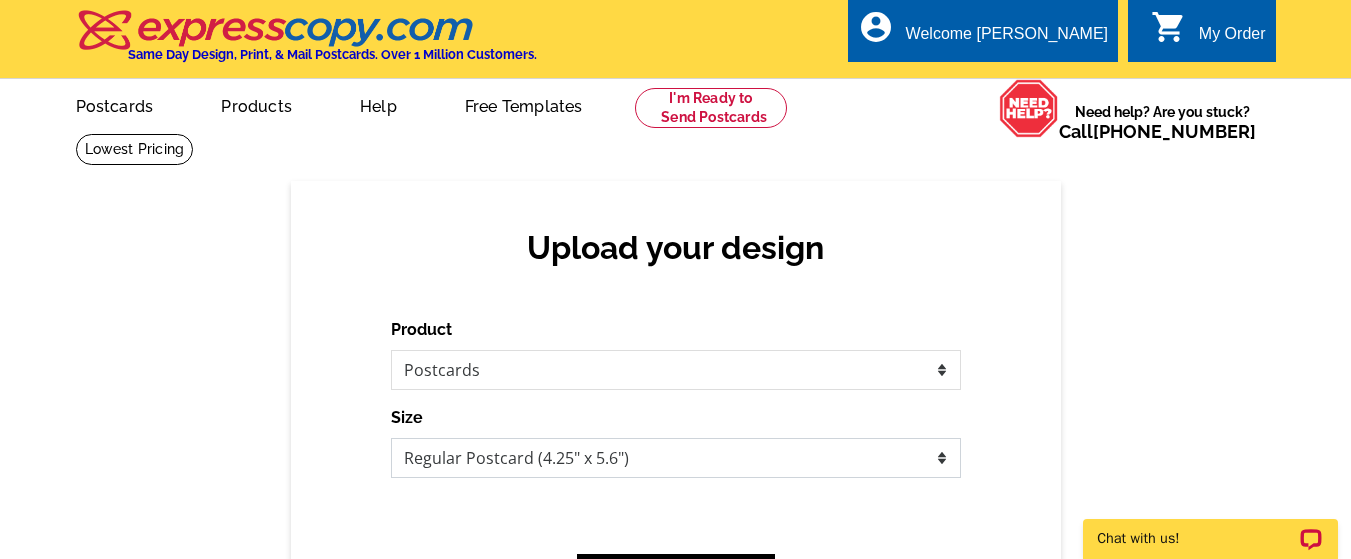 click on "Jumbo Postcard (5.5" x 8.5") Regular Postcard (4.25" x 5.6") Panoramic Postcard (5.75" x 11.25") Giant Postcard (8.5" x 11") EDDM Postcard (6.125" x 8.25")" at bounding box center (676, 458) 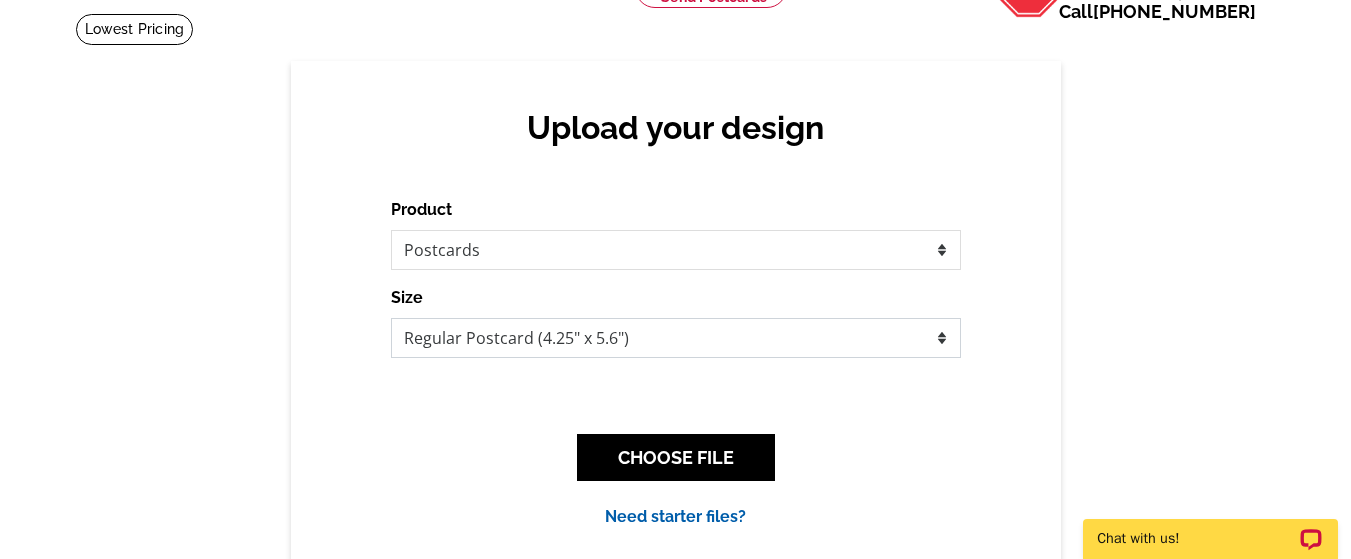 scroll, scrollTop: 138, scrollLeft: 0, axis: vertical 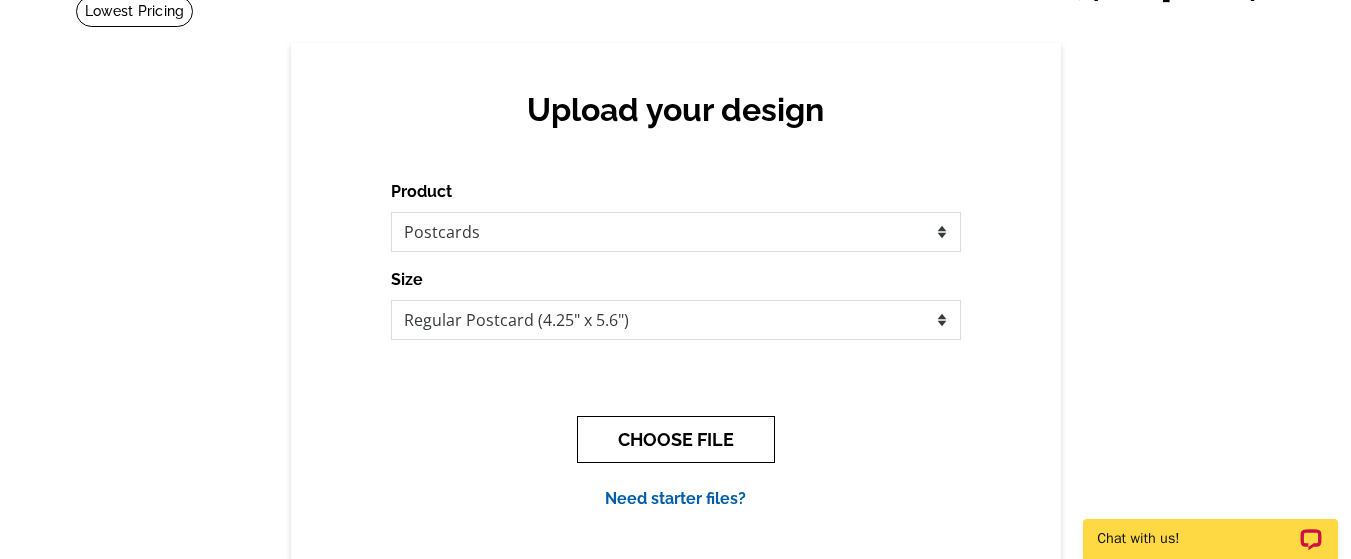 click on "CHOOSE FILE" at bounding box center [676, 439] 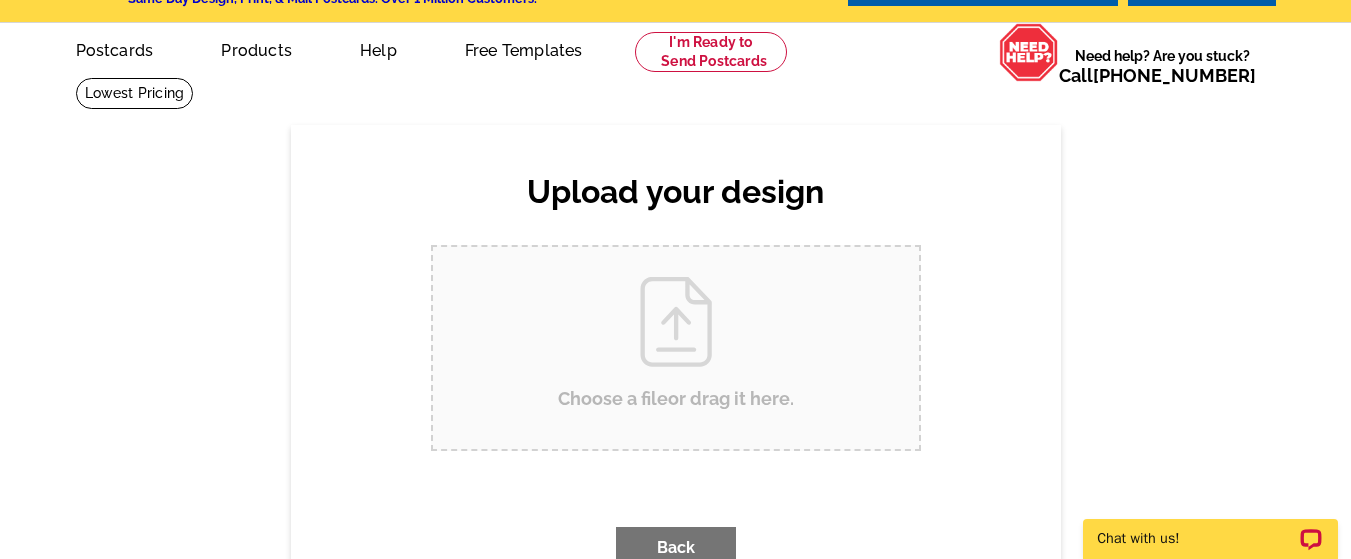 scroll, scrollTop: 0, scrollLeft: 0, axis: both 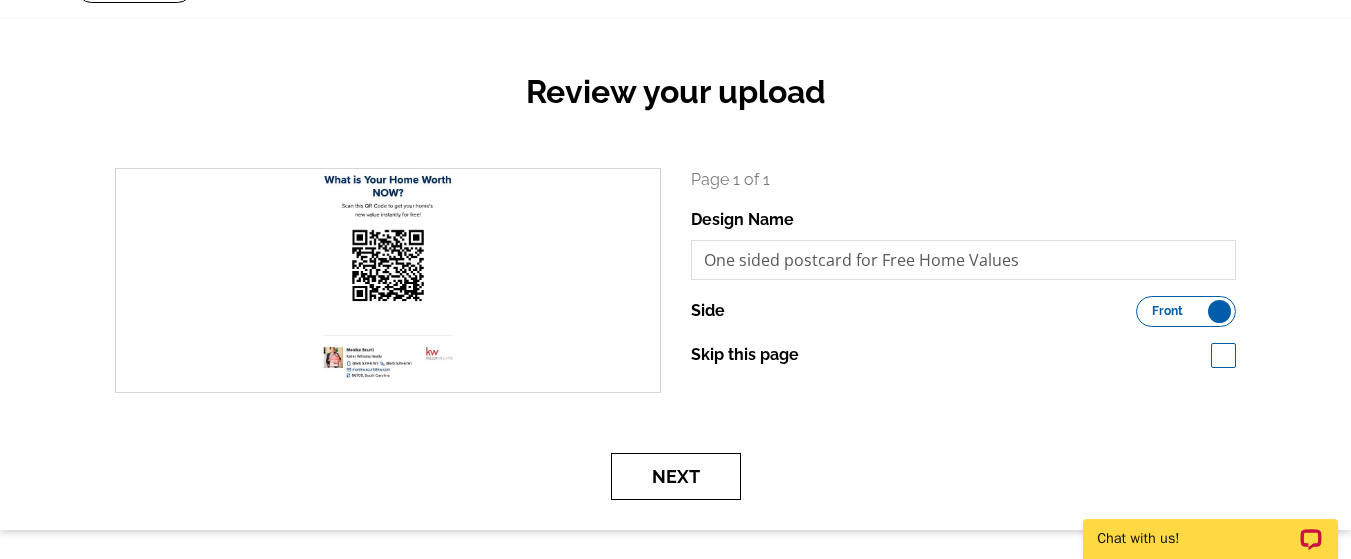 click on "Next" at bounding box center [676, 476] 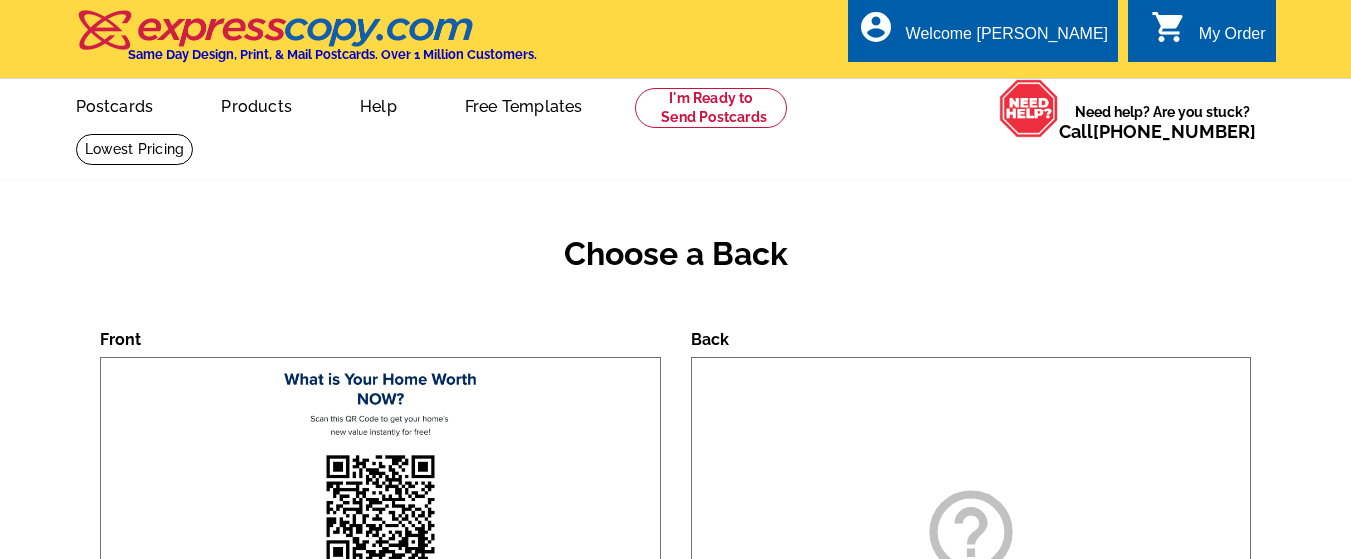 scroll, scrollTop: 0, scrollLeft: 0, axis: both 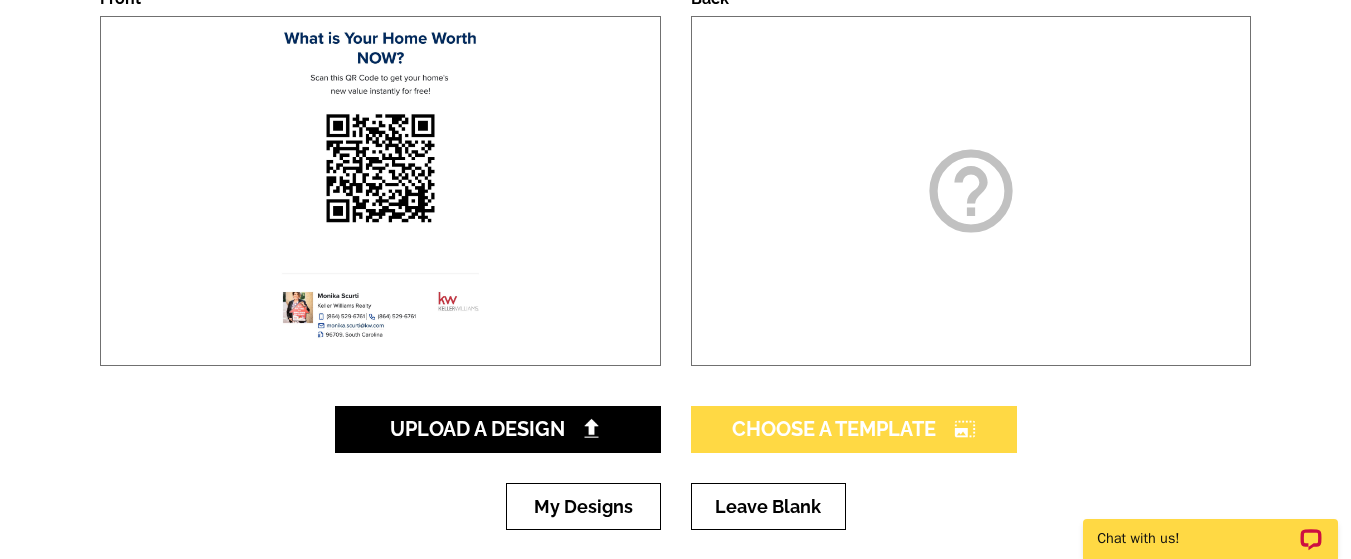 click on "Choose A Template                     photo_size_select_large" at bounding box center [854, 429] 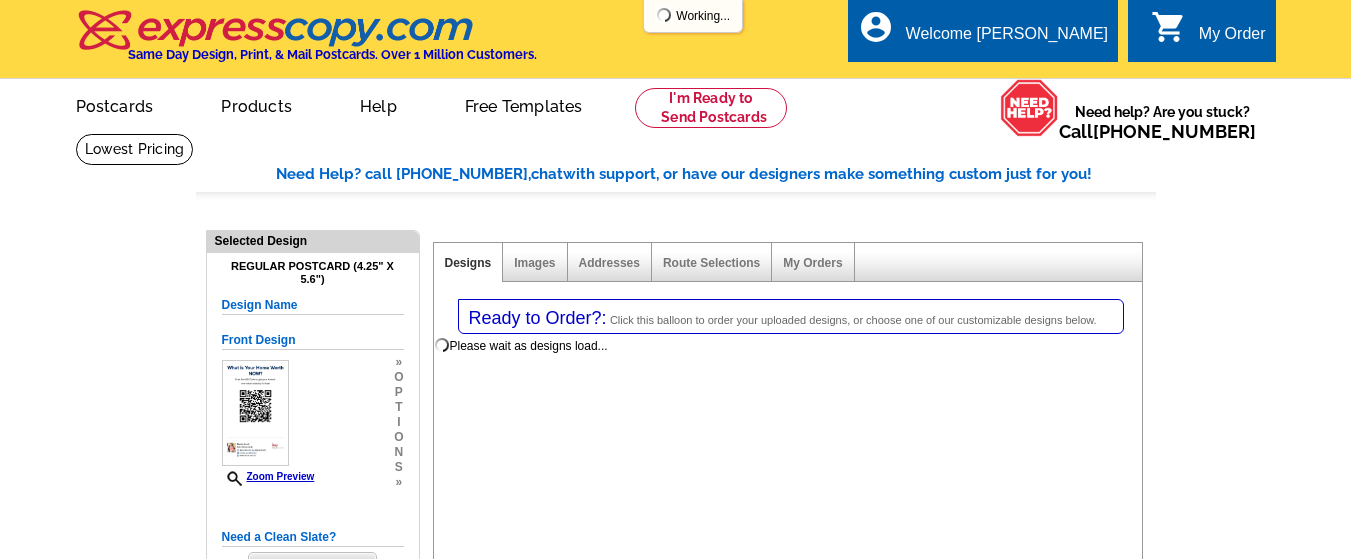select on "1" 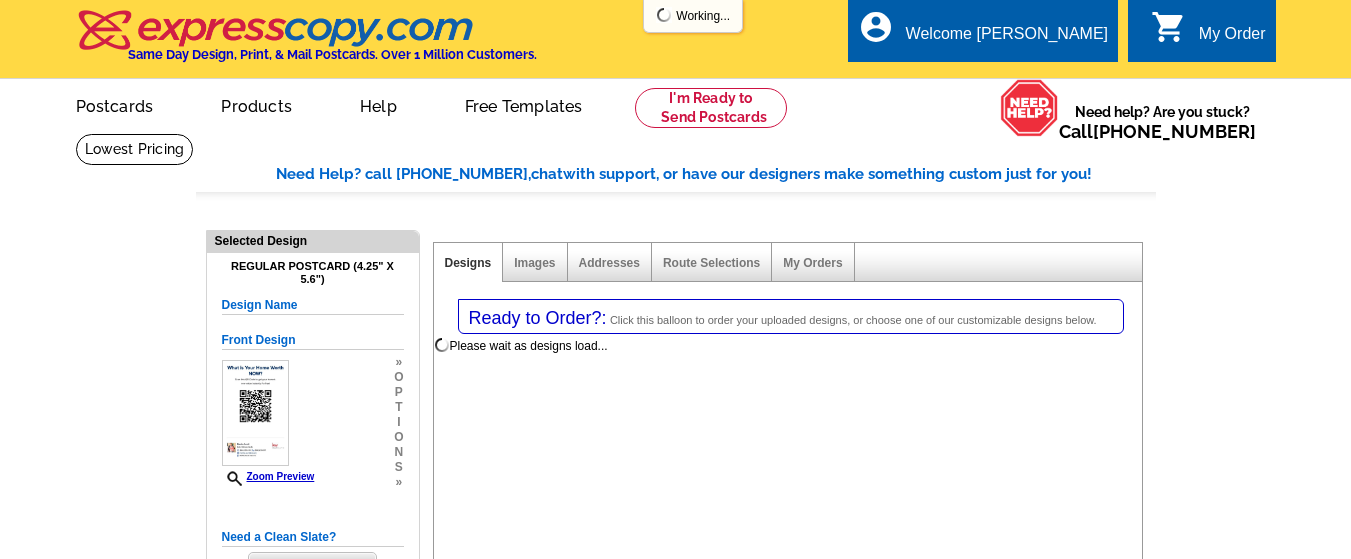 select on "1" 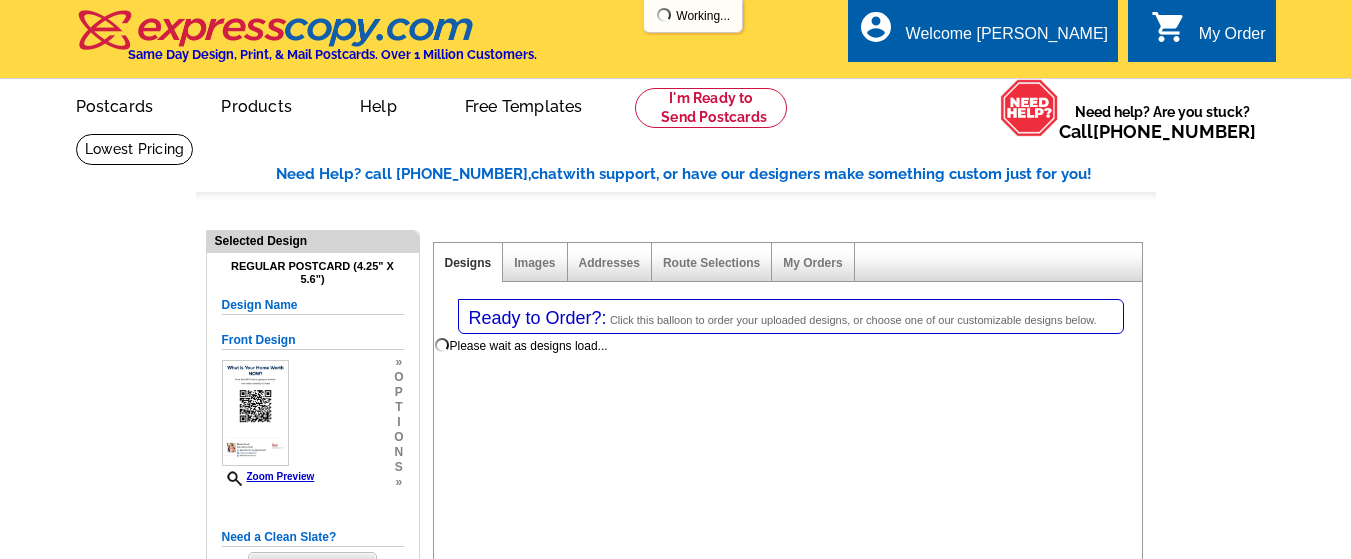 select on "back" 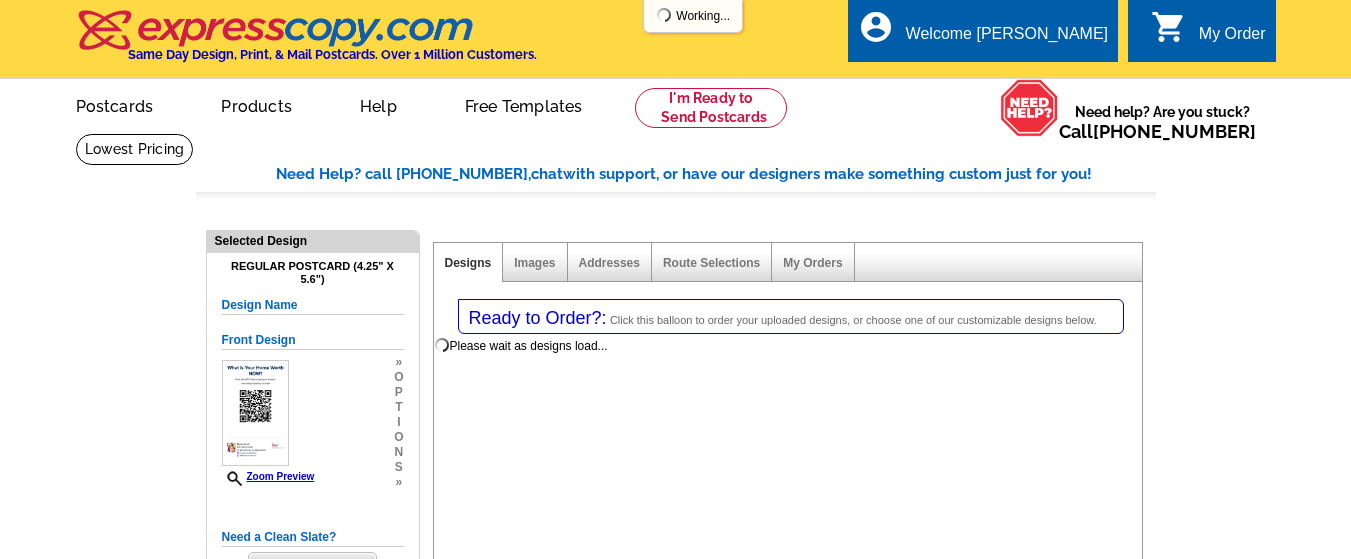 scroll, scrollTop: 0, scrollLeft: 0, axis: both 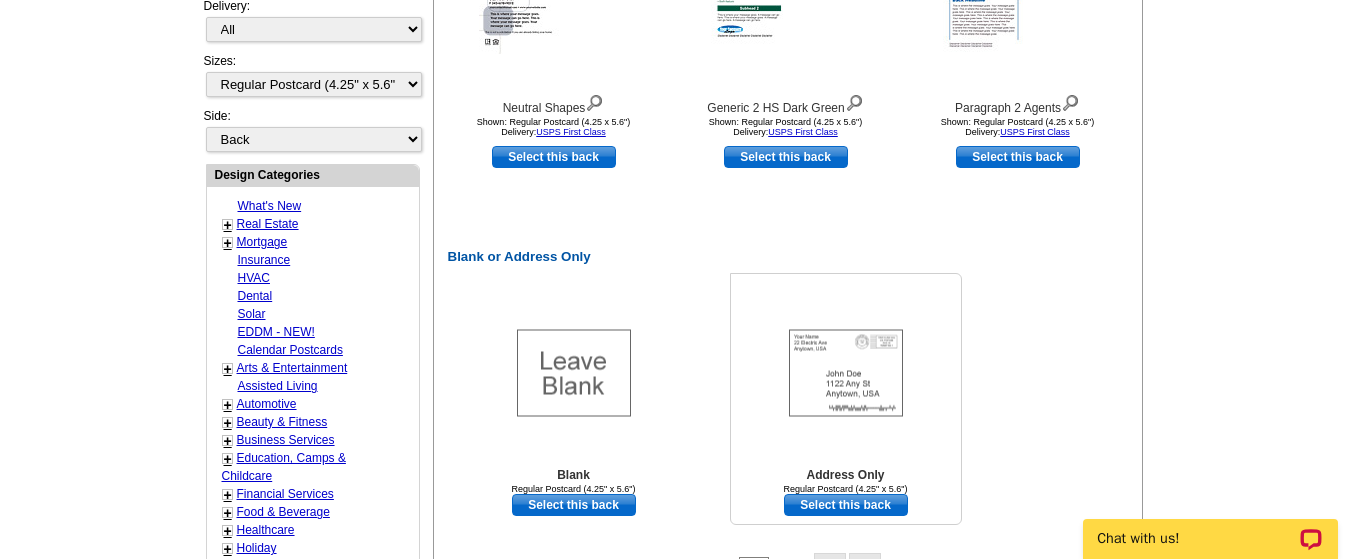 click on "Select this back" at bounding box center [846, 505] 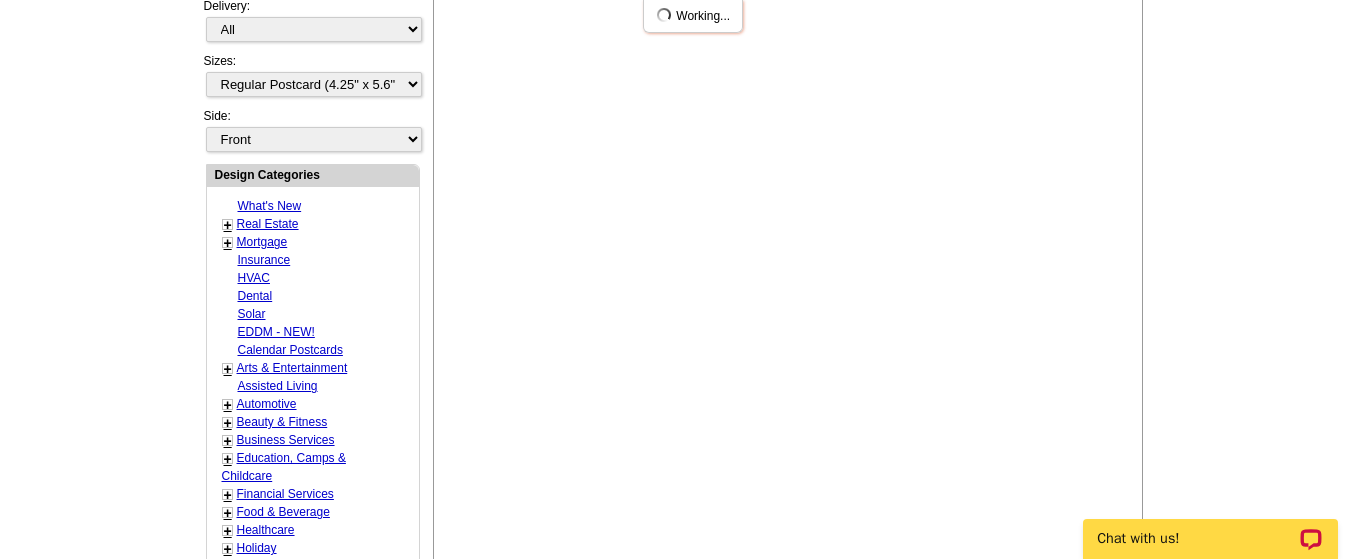 scroll, scrollTop: 1091, scrollLeft: 0, axis: vertical 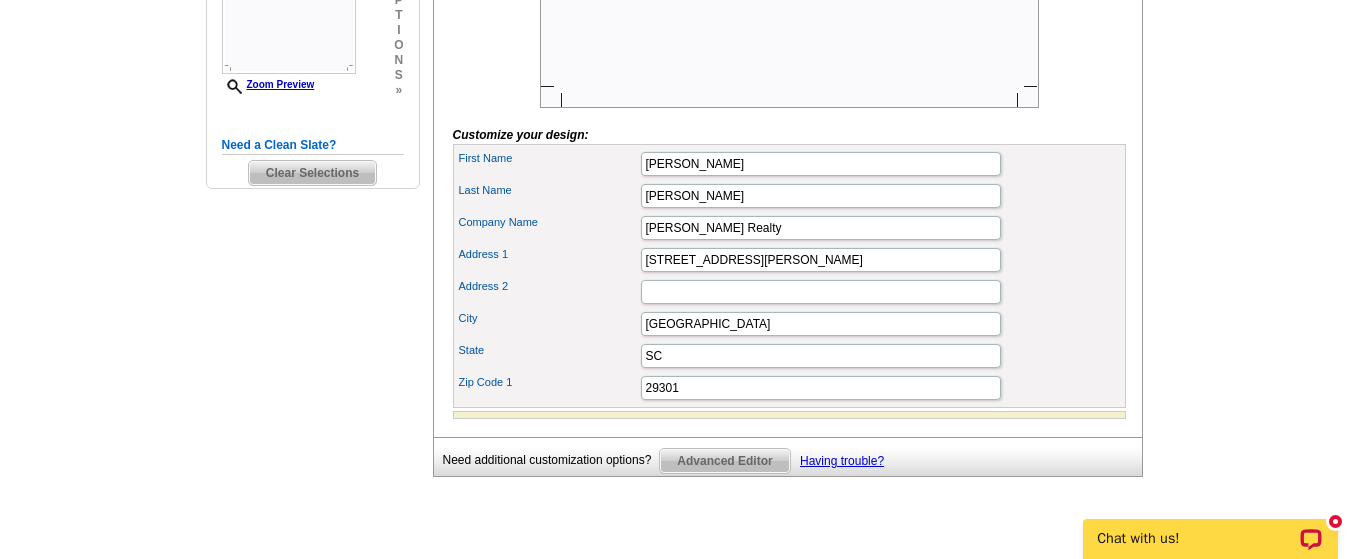 click on "Advanced Editor" at bounding box center [724, 461] 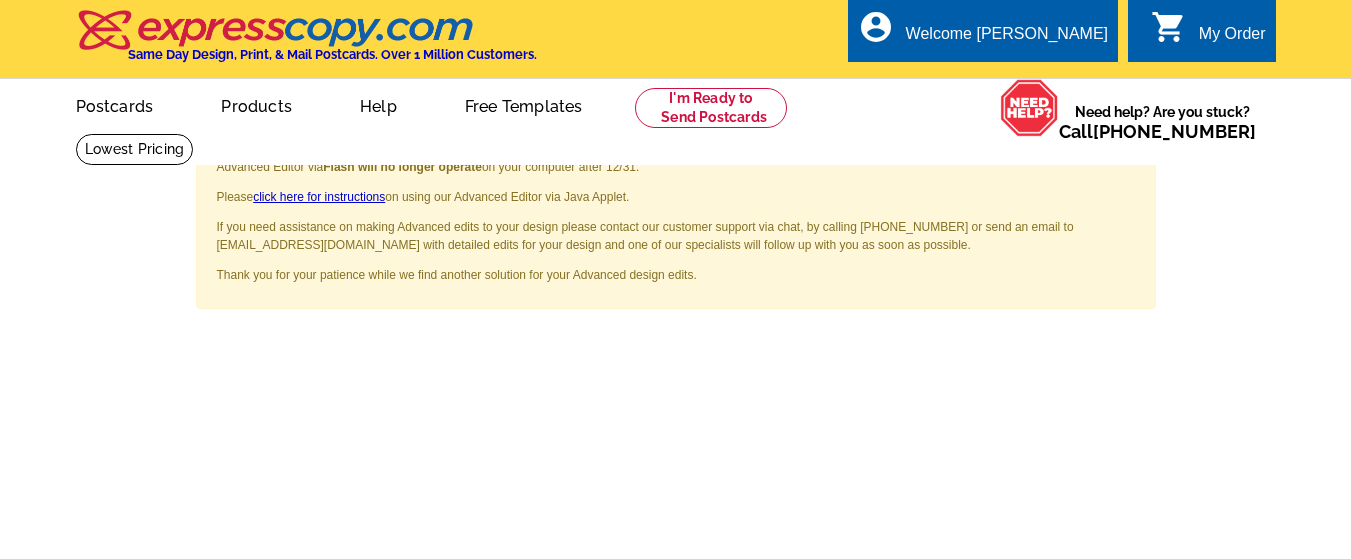 scroll, scrollTop: 0, scrollLeft: 0, axis: both 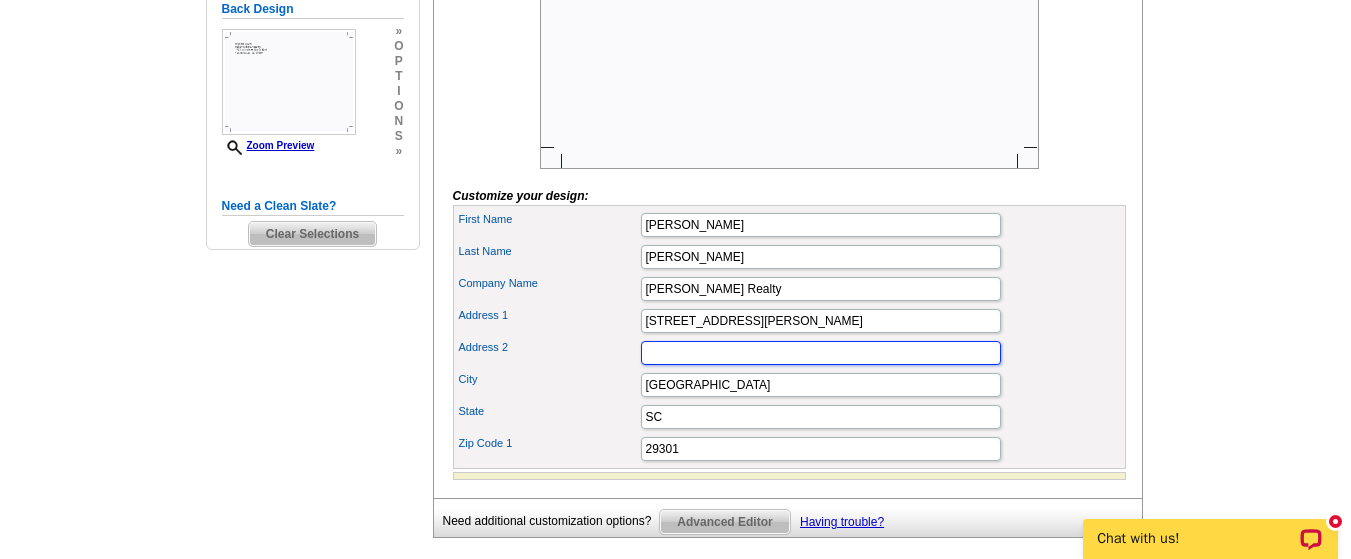click on "Address 2" at bounding box center [821, 353] 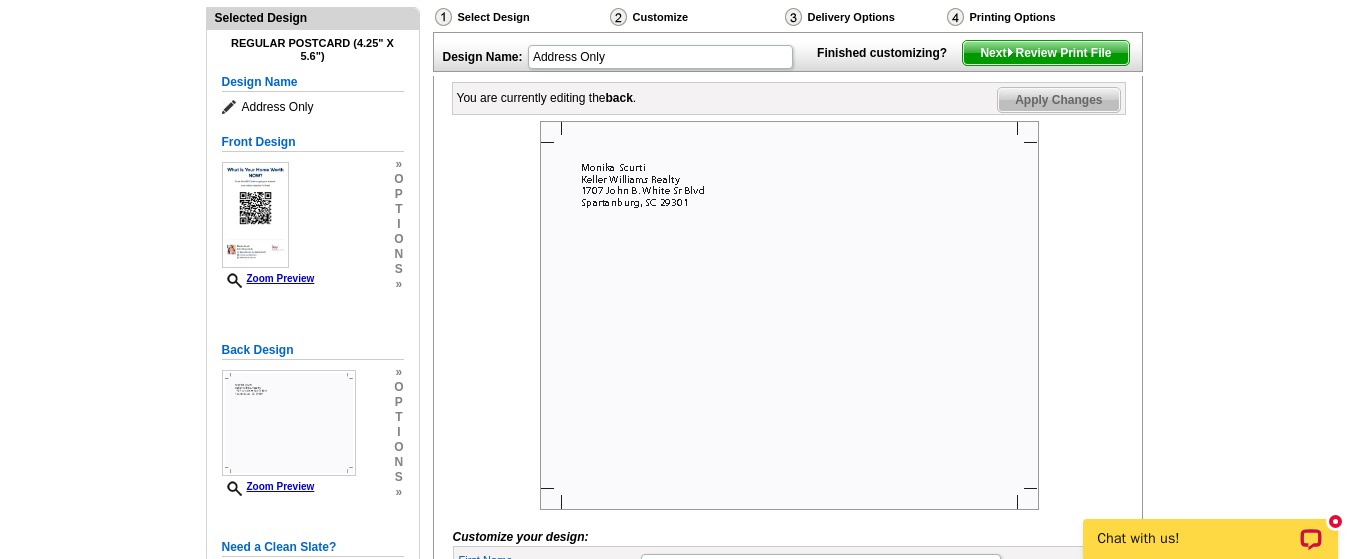 scroll, scrollTop: 213, scrollLeft: 0, axis: vertical 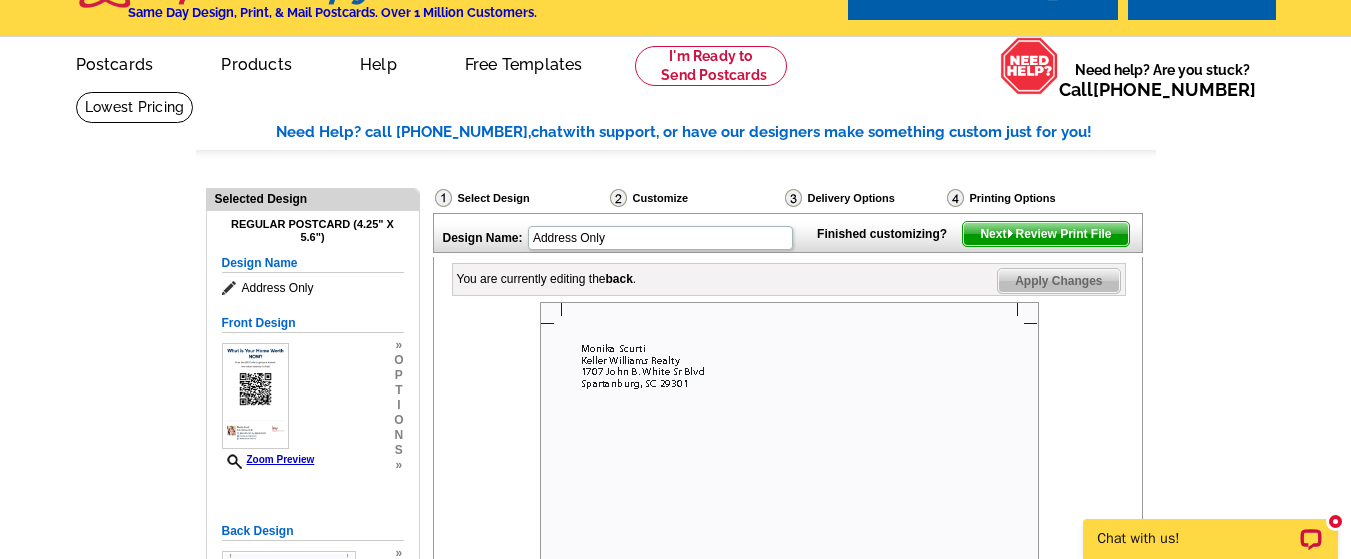 type on "# 864-529 6761" 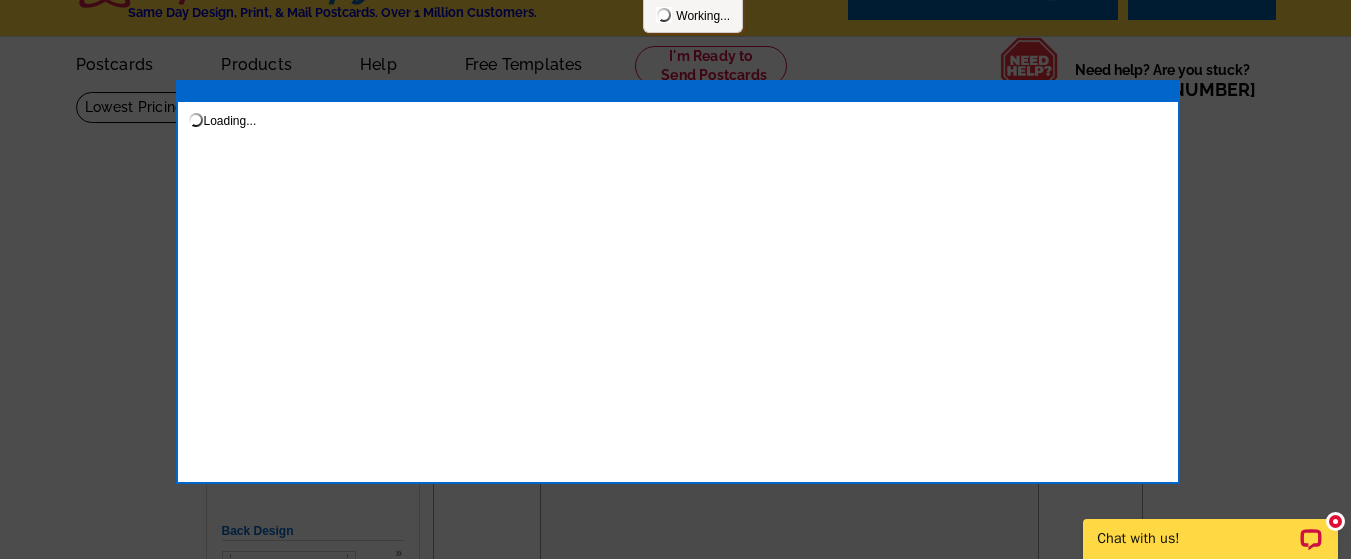 scroll, scrollTop: 0, scrollLeft: 0, axis: both 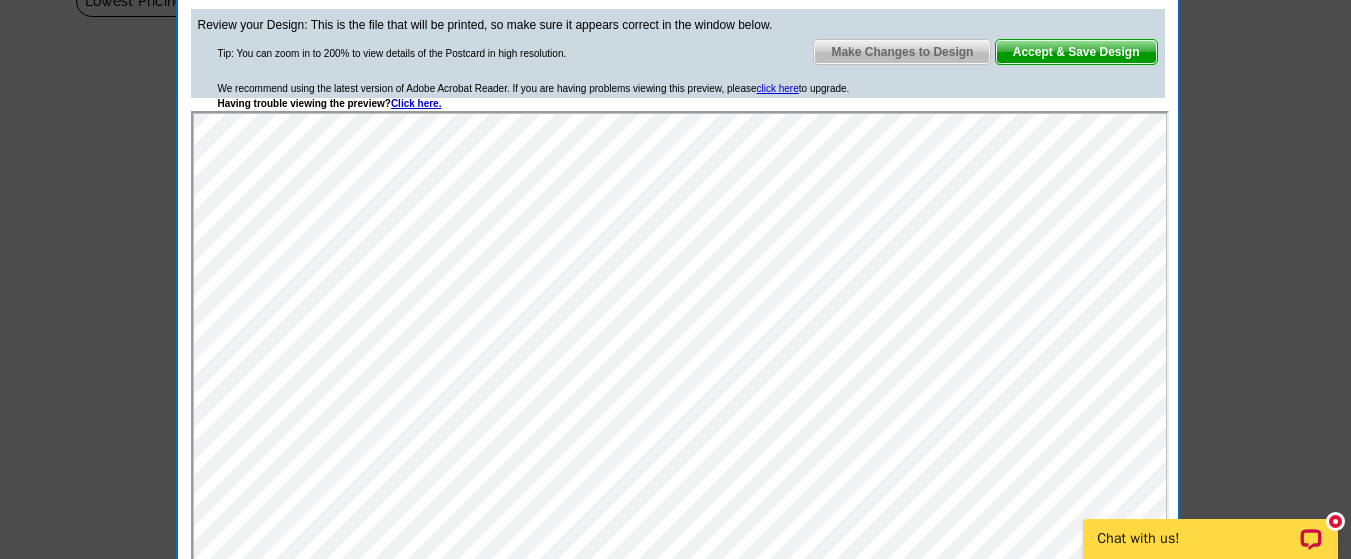 click on "Make Changes to Design" at bounding box center (902, 52) 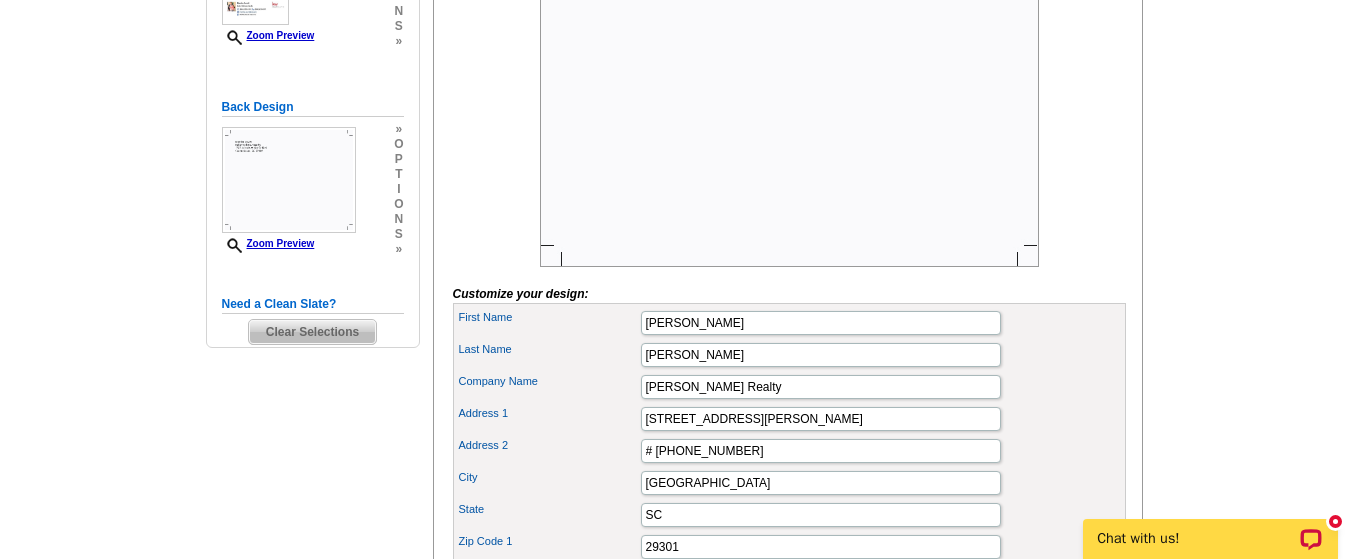 scroll, scrollTop: 476, scrollLeft: 0, axis: vertical 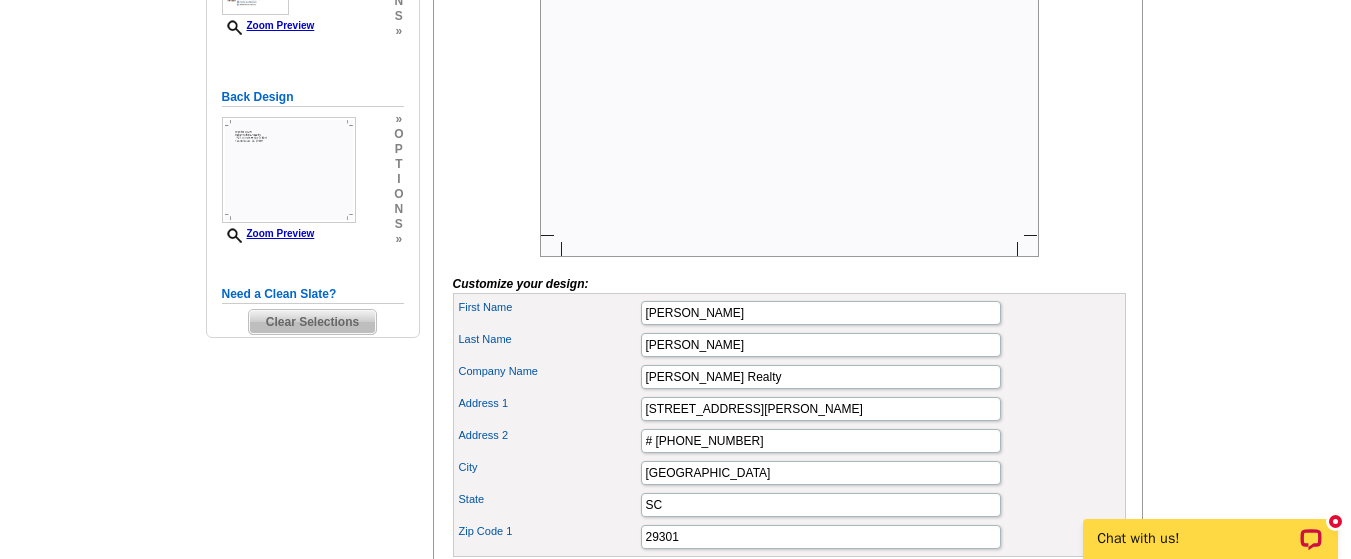 drag, startPoint x: 1348, startPoint y: 242, endPoint x: 1348, endPoint y: 256, distance: 14 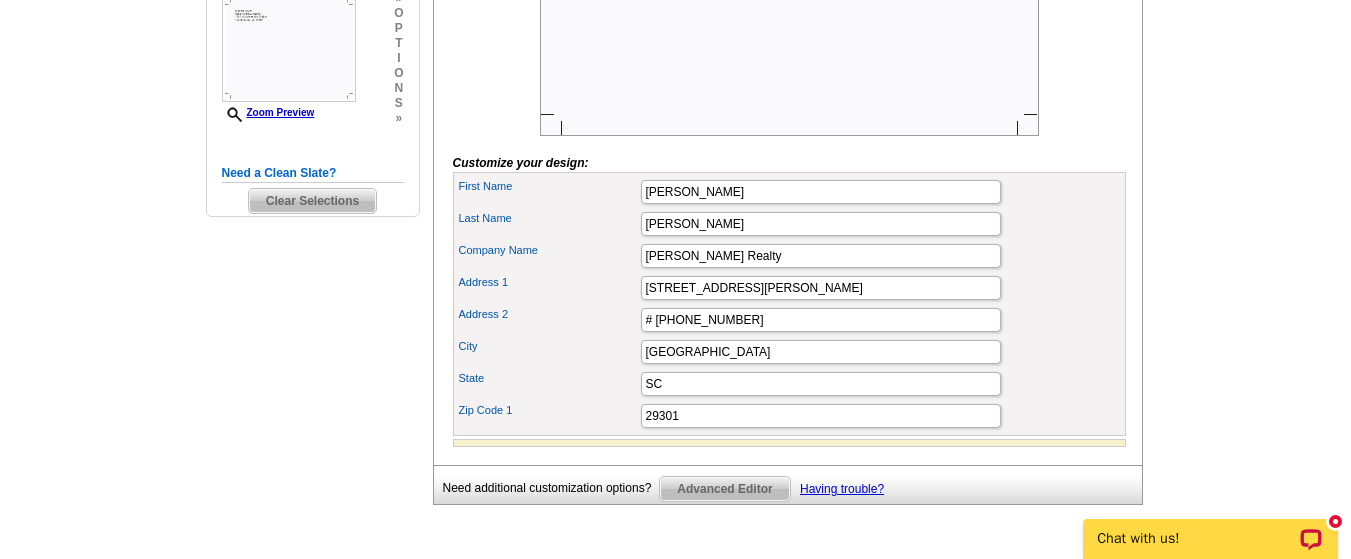 scroll, scrollTop: 613, scrollLeft: 0, axis: vertical 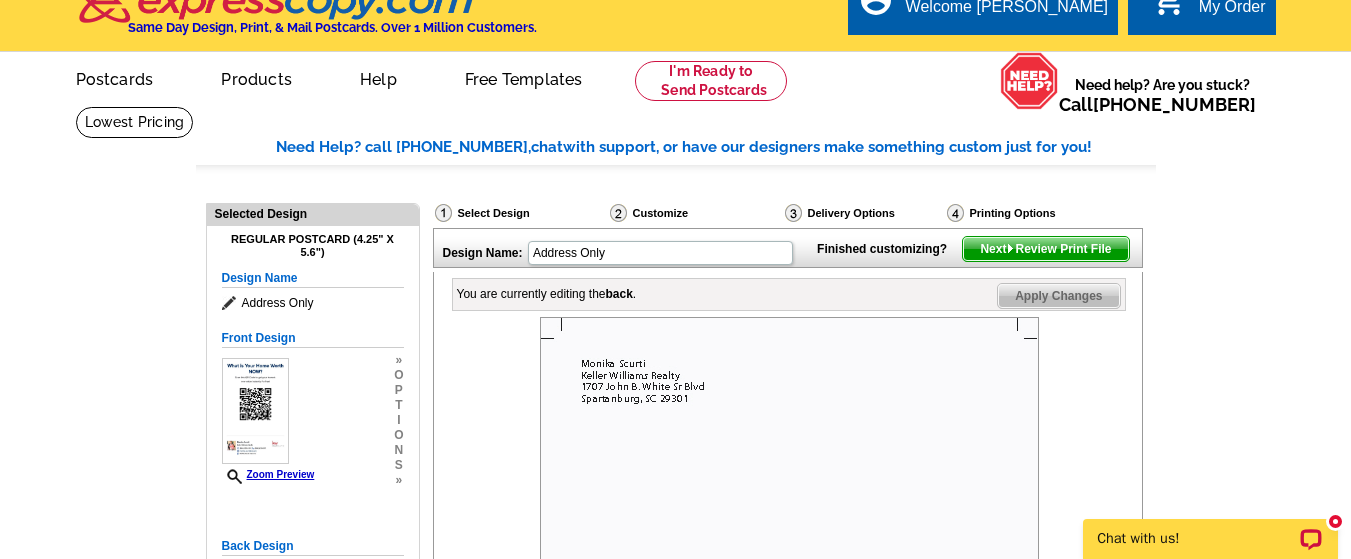 click on "Apply Changes" at bounding box center (1058, 296) 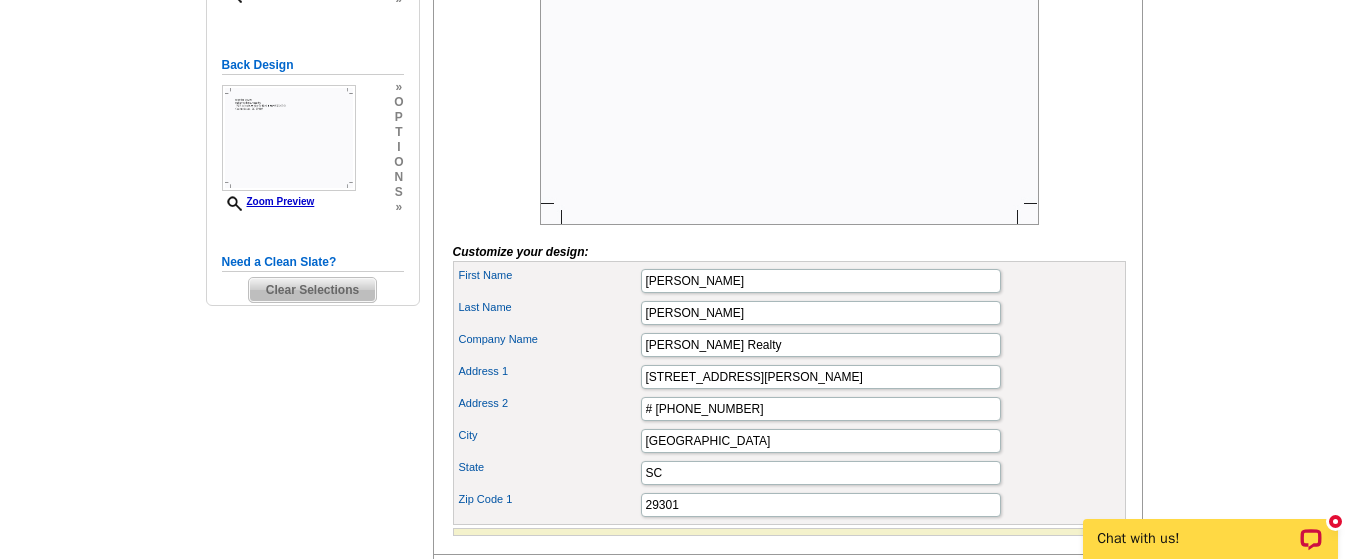 scroll, scrollTop: 520, scrollLeft: 0, axis: vertical 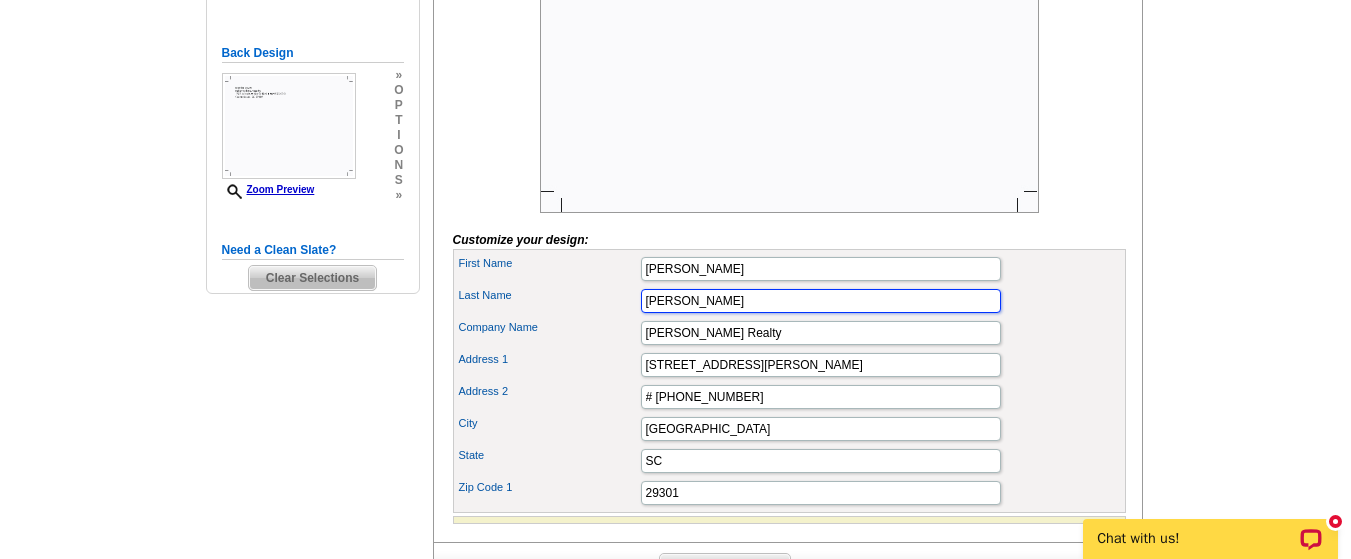 click on "Scurti" at bounding box center [821, 301] 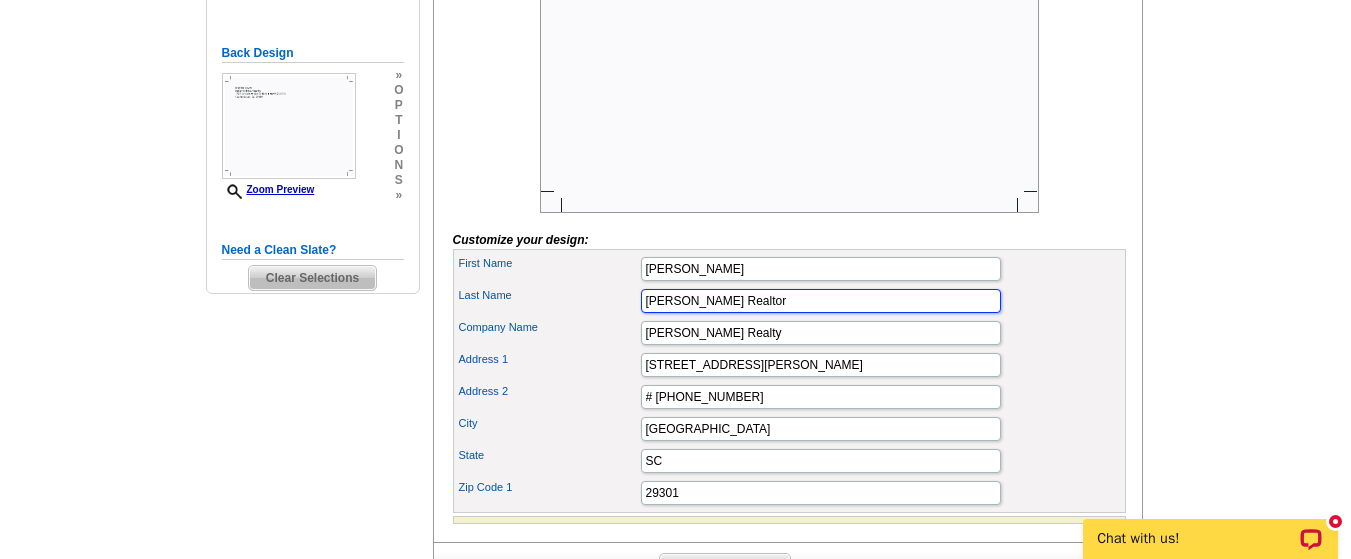 click on "Scurti Realtor" at bounding box center [821, 301] 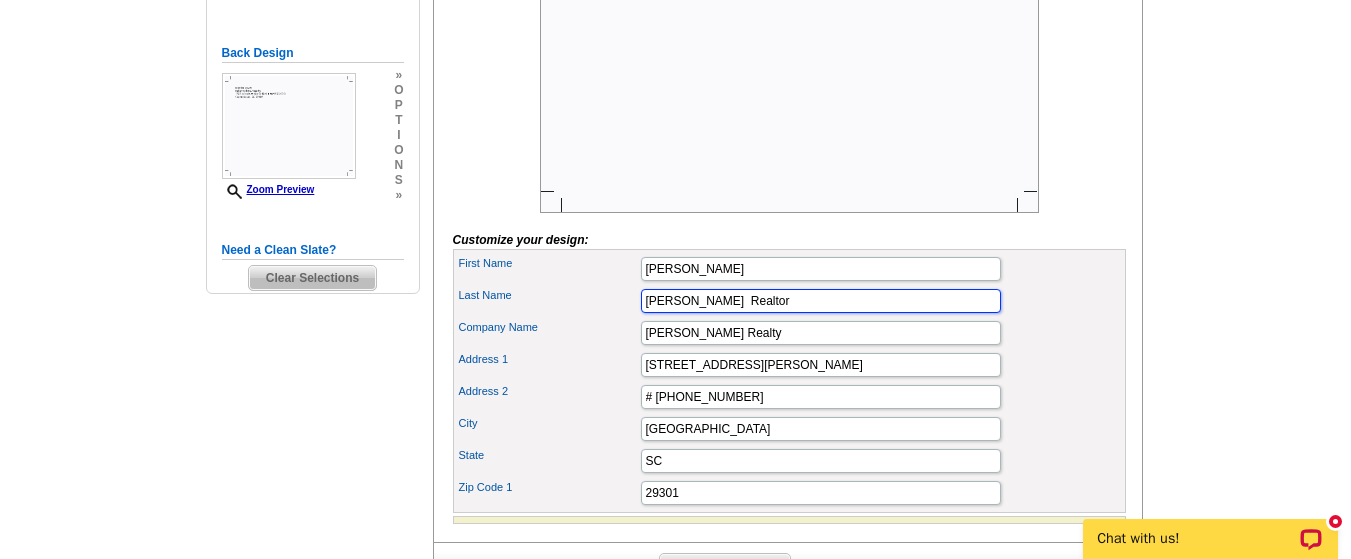 type on "Scurti  Realtor" 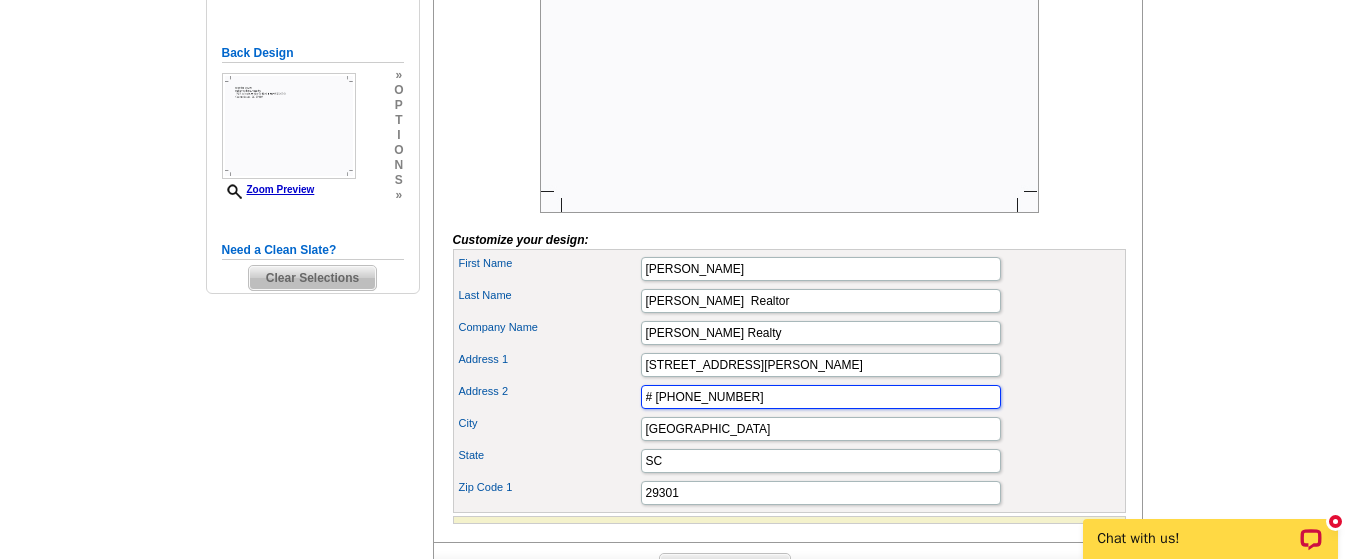 click on "# 864-529 6761" at bounding box center [821, 397] 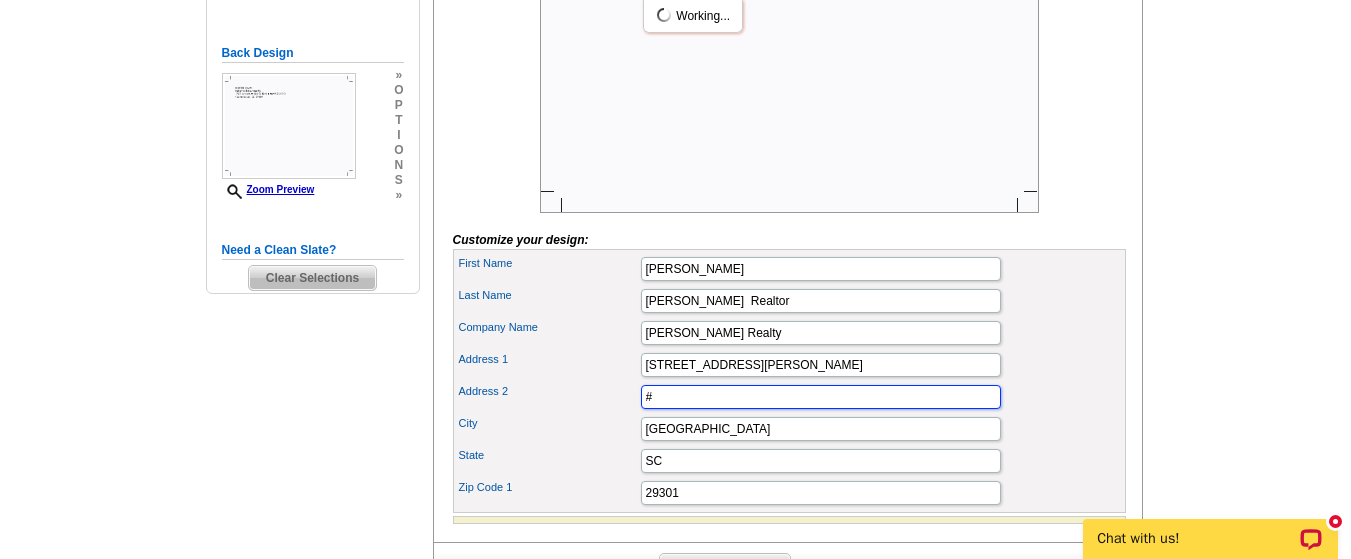 type on "#" 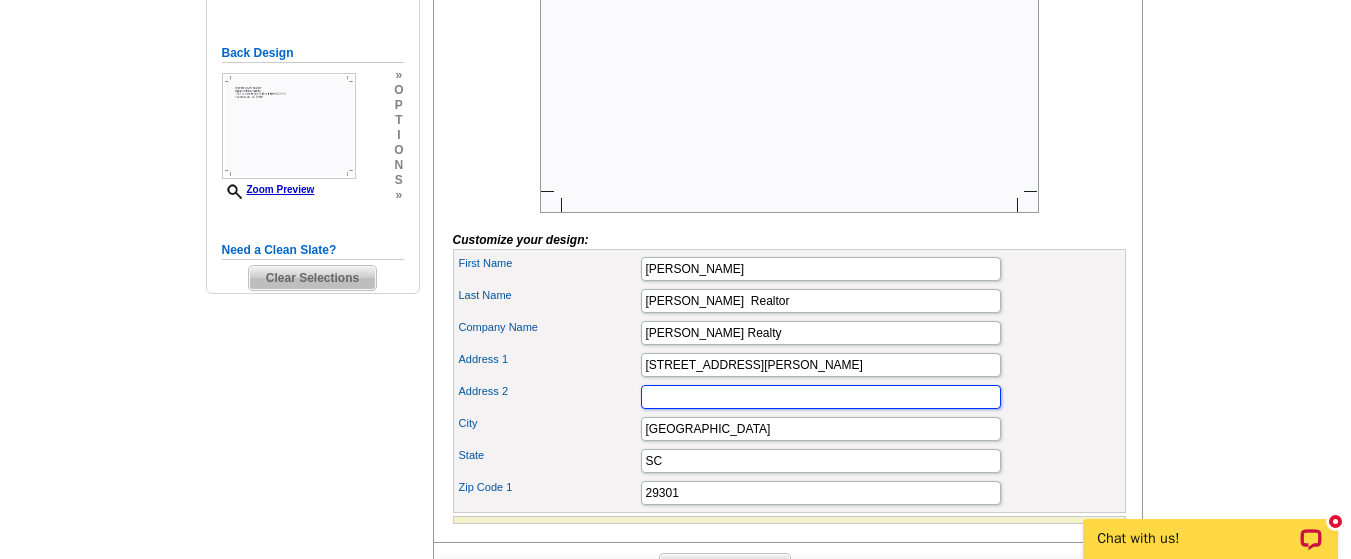 type 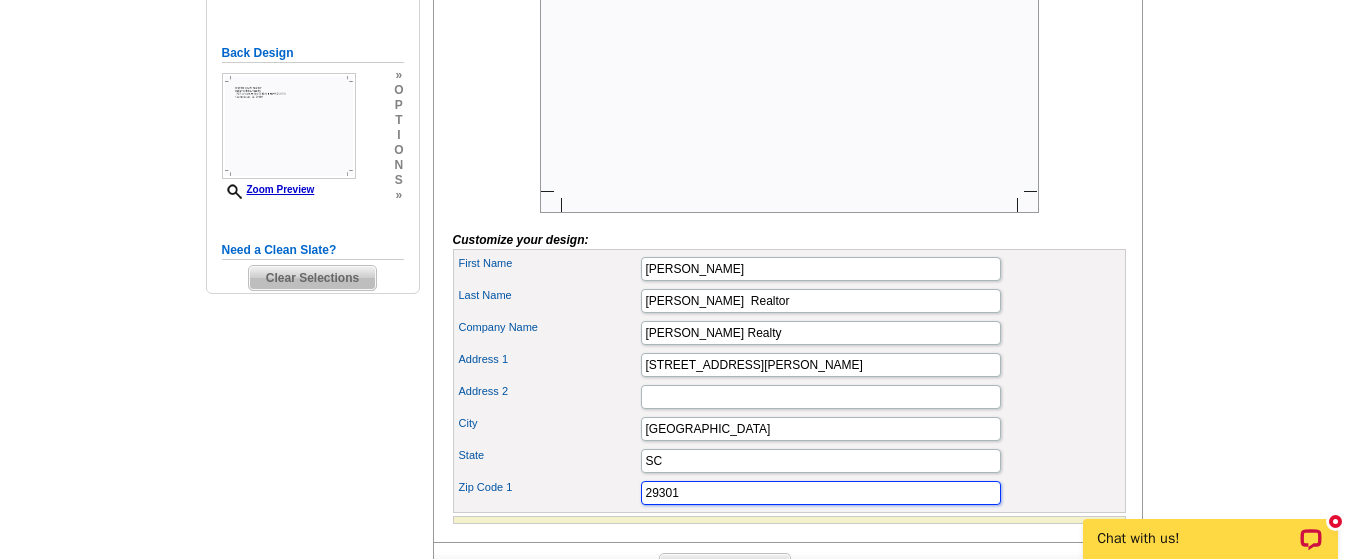 click on "29301" at bounding box center [821, 493] 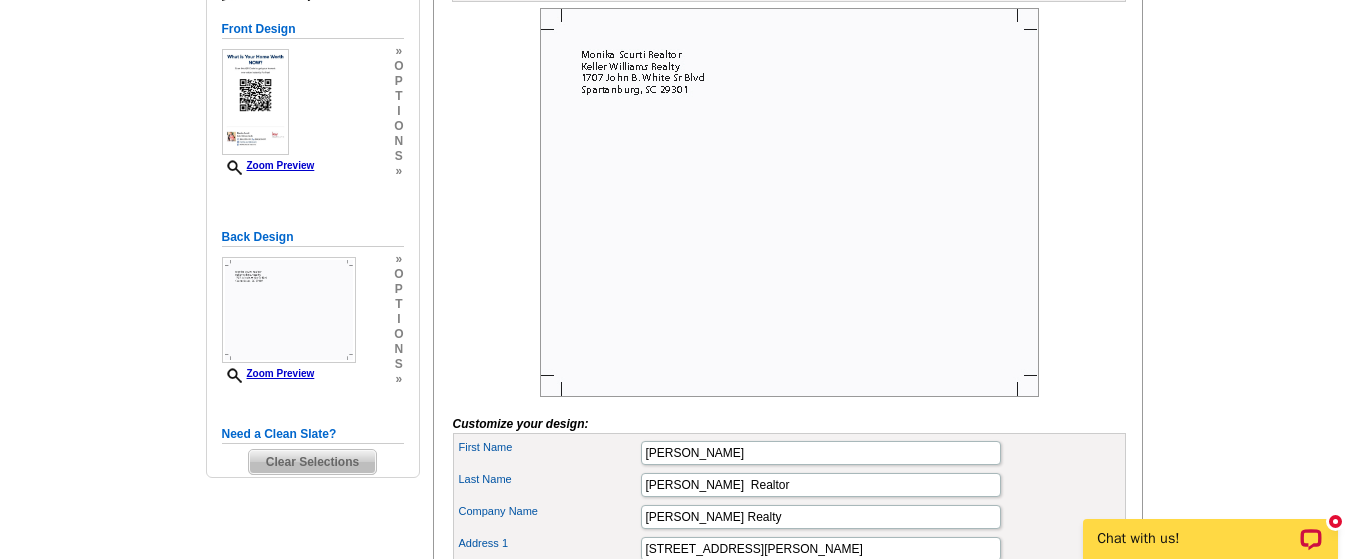 scroll, scrollTop: 211, scrollLeft: 0, axis: vertical 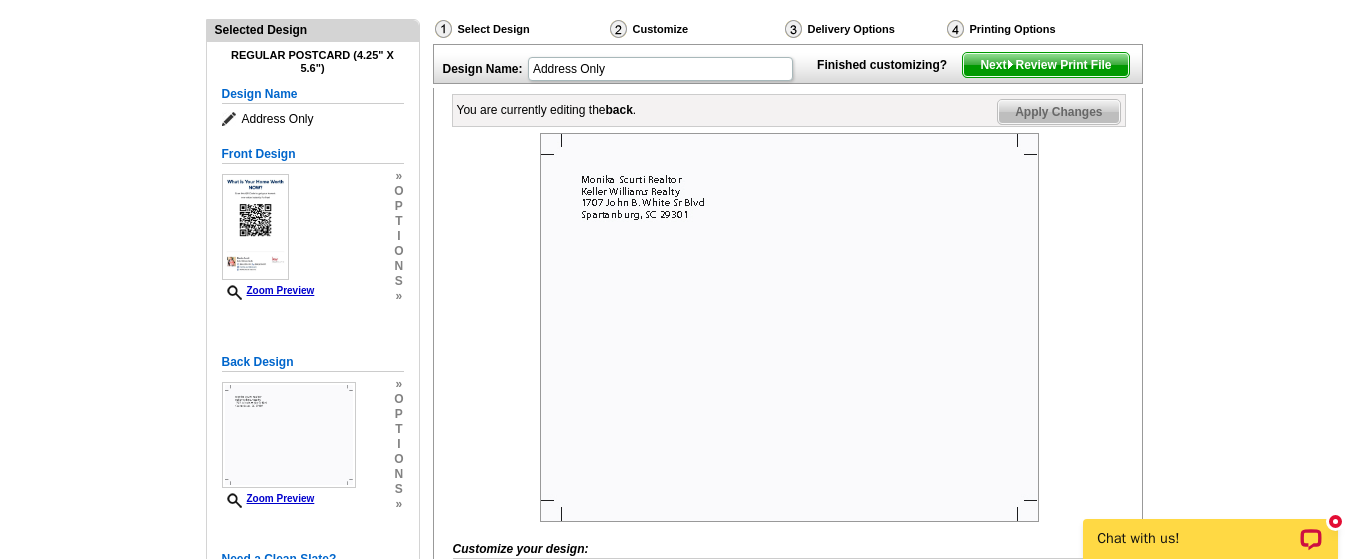 type on "29301  #864-529 6761" 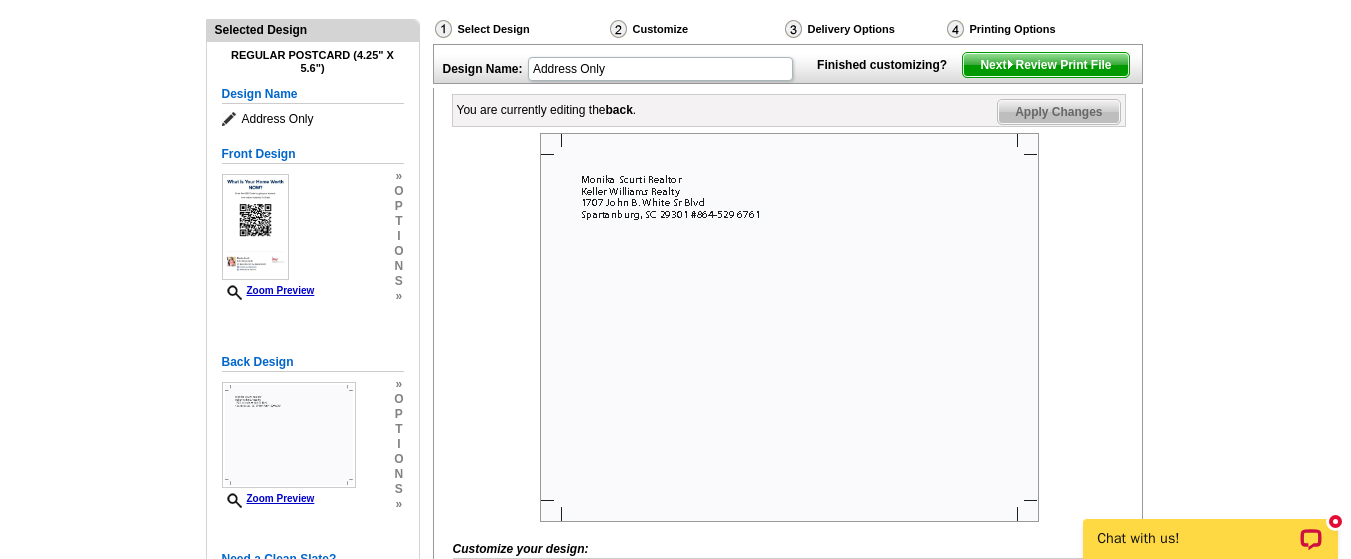 drag, startPoint x: 1099, startPoint y: 177, endPoint x: 1144, endPoint y: 214, distance: 58.258045 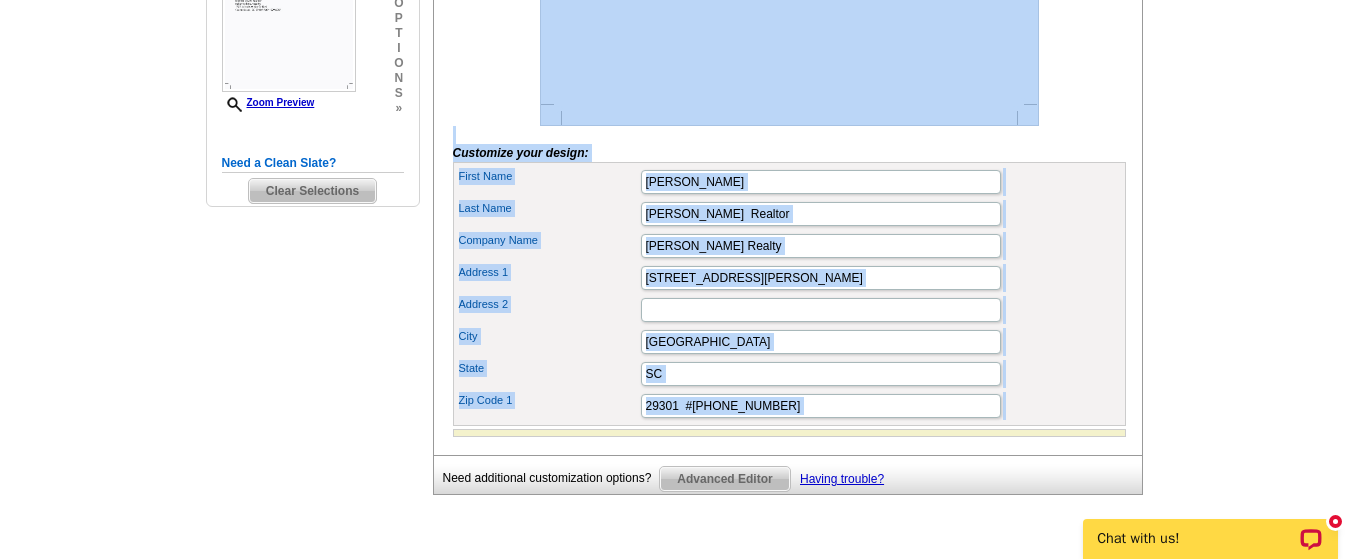 scroll, scrollTop: 610, scrollLeft: 0, axis: vertical 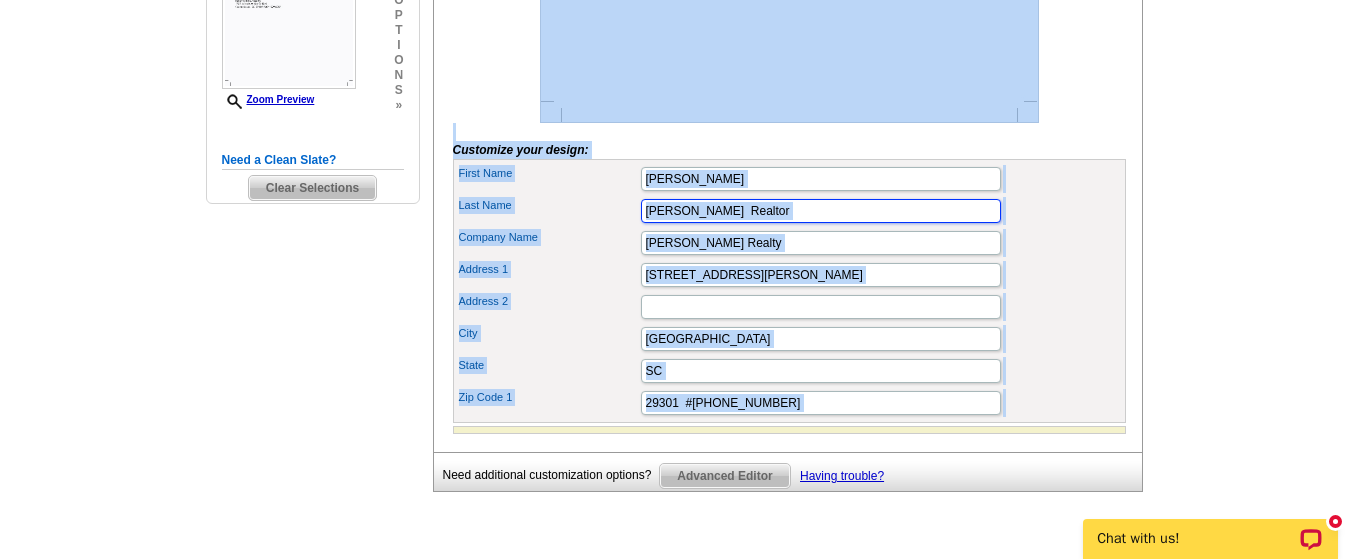 click on "Scurti  Realtor" at bounding box center (821, 211) 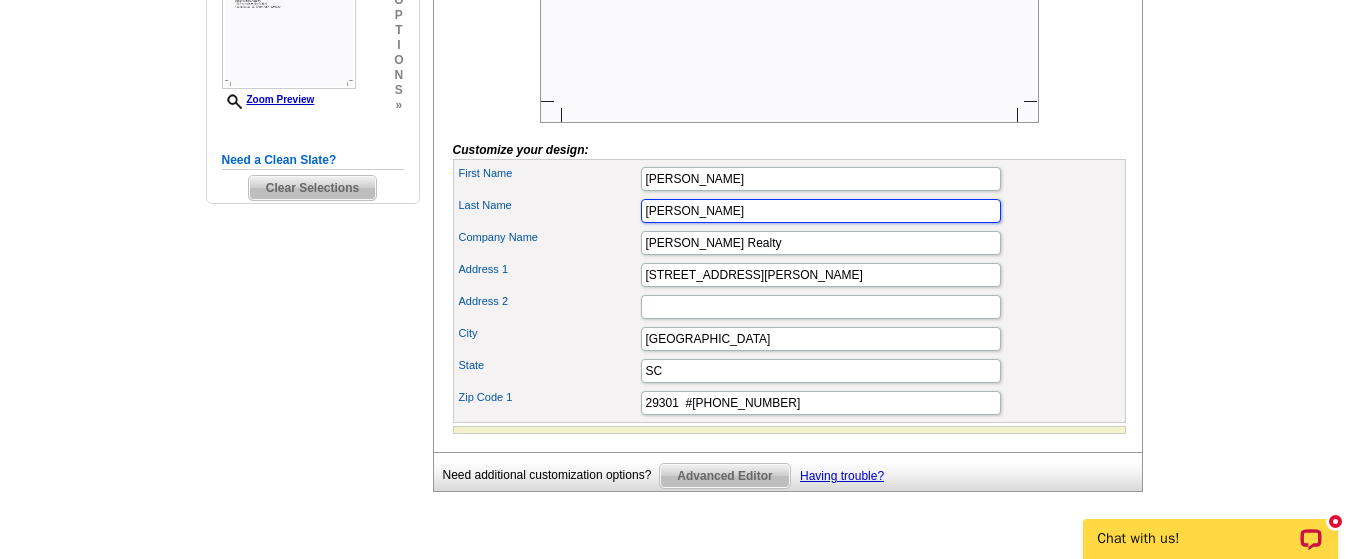 type on "Scurti" 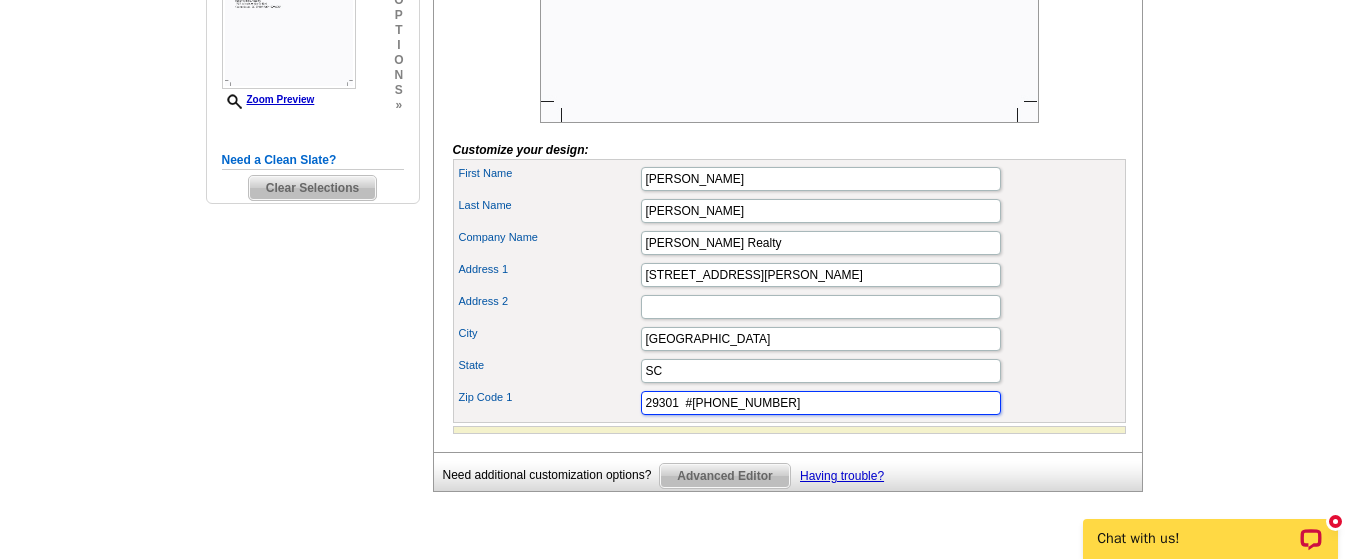 click on "29301  #864-529 6761" at bounding box center [821, 403] 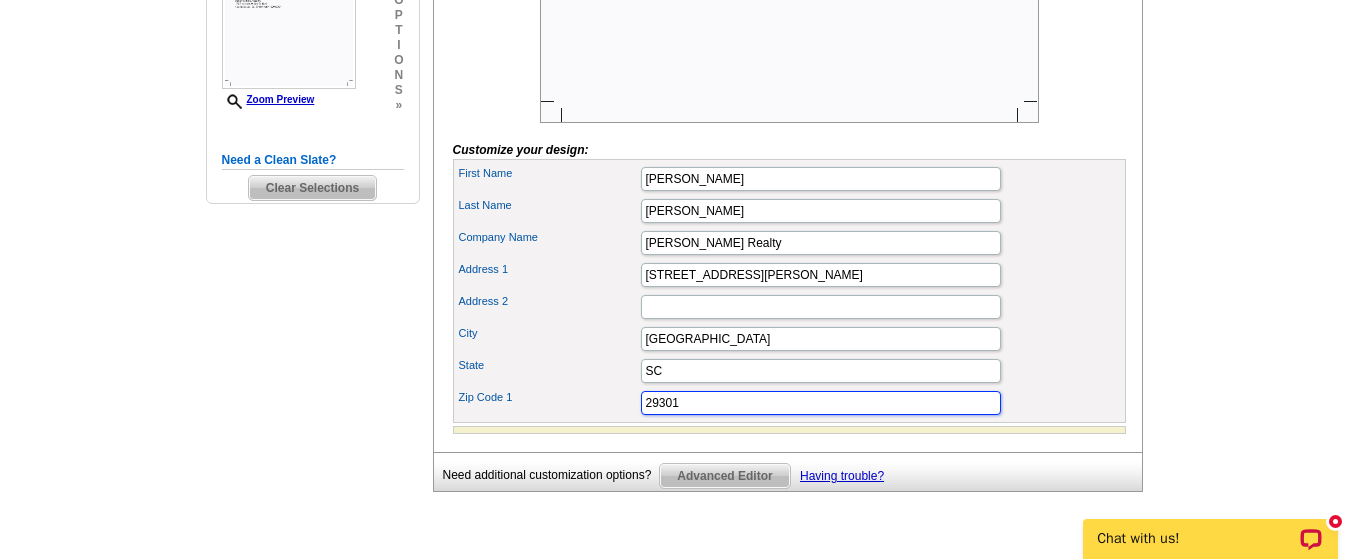 type on "29301" 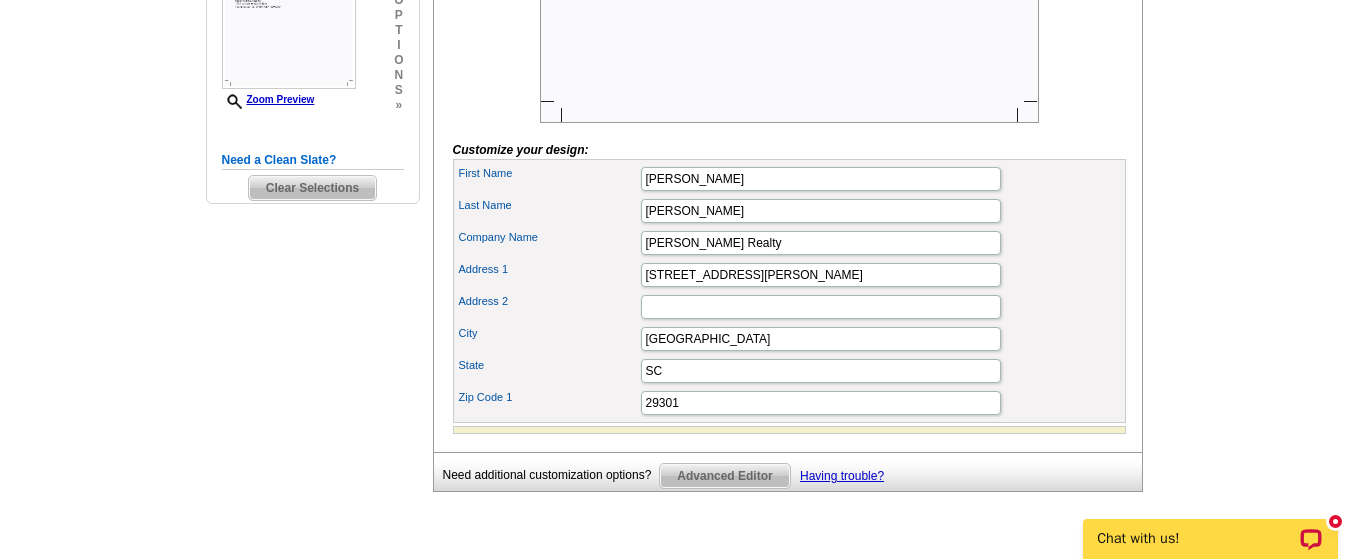 click on "Need Help? call 800-260-5887,  chat  with support, or have our designers make something custom just for you!
Got it, no need for the selection guide next time.
Show Results
Selected Design
Regular Postcard (4.25" x 5.6")
Design Name
Address Only
Front Design
Zoom Preview
»
o
p
t
i
o
n
s
»
» o" at bounding box center (675, 59) 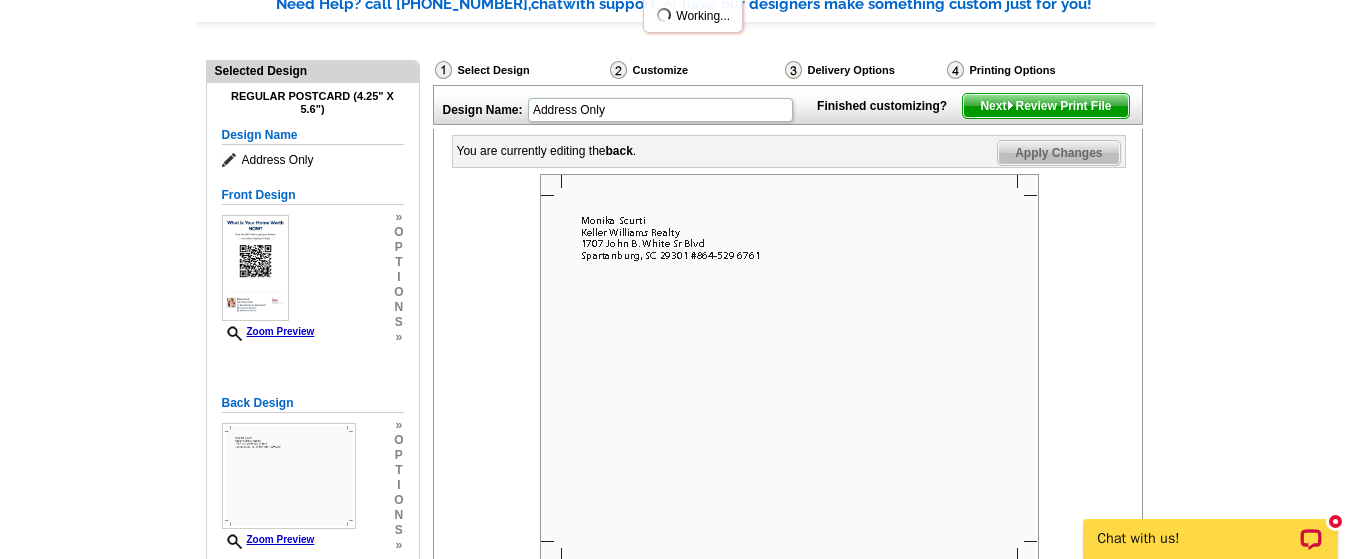 scroll, scrollTop: 164, scrollLeft: 0, axis: vertical 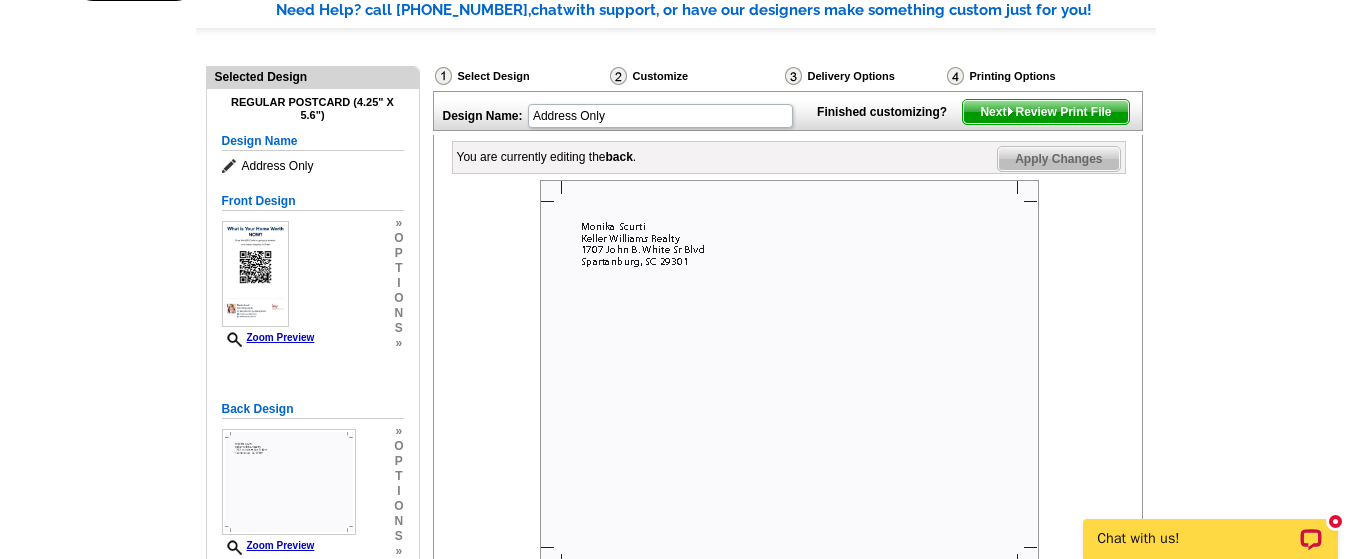 click on "Next   Review Print File" at bounding box center [1045, 112] 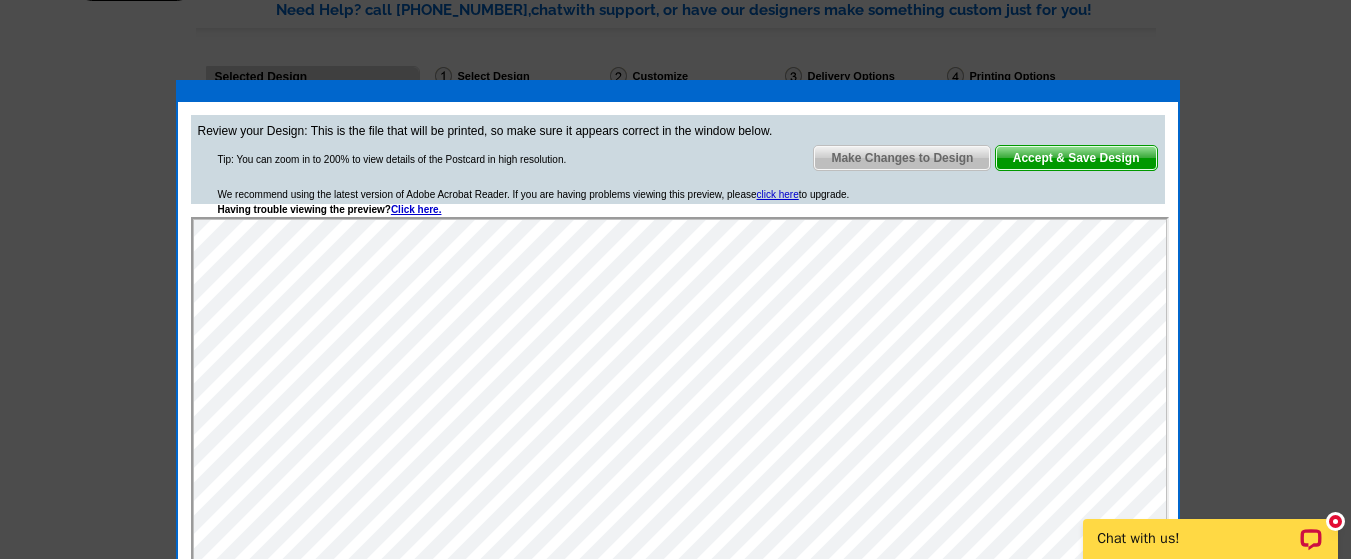 scroll, scrollTop: 0, scrollLeft: 0, axis: both 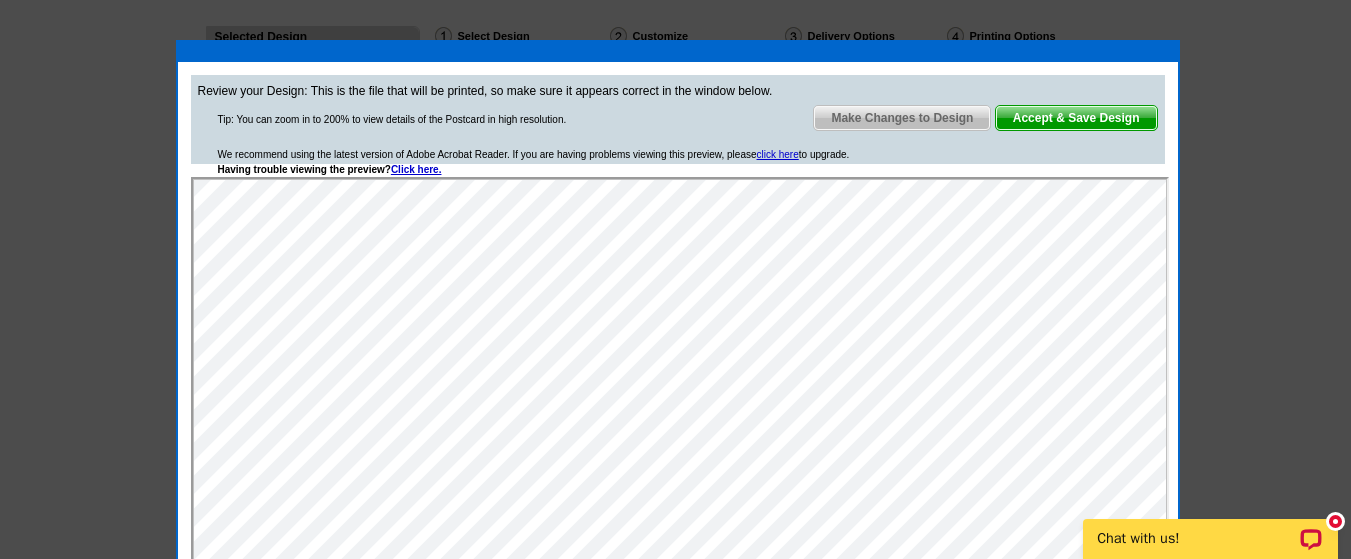 click on "Accept & Save Design" at bounding box center [1076, 118] 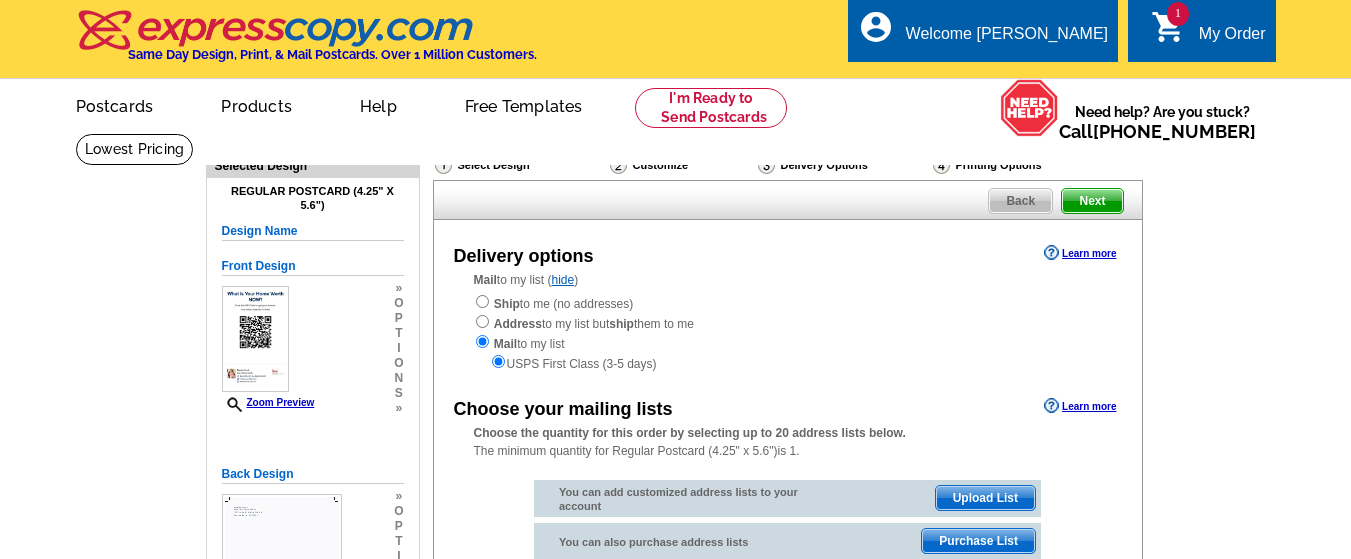 scroll, scrollTop: 0, scrollLeft: 0, axis: both 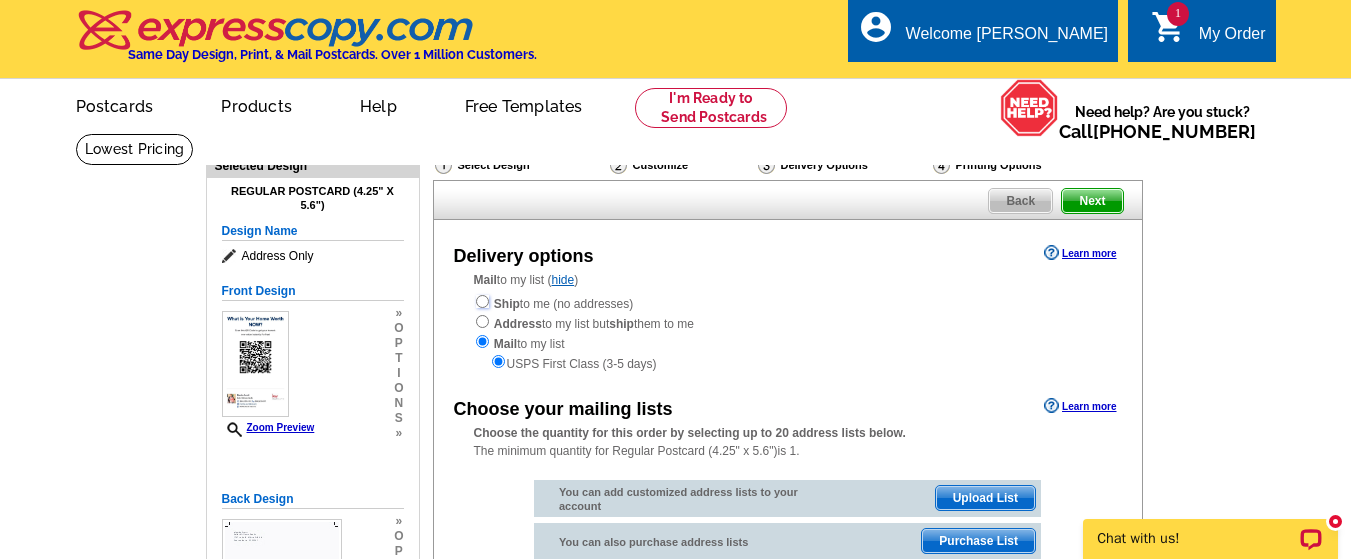 click at bounding box center (482, 301) 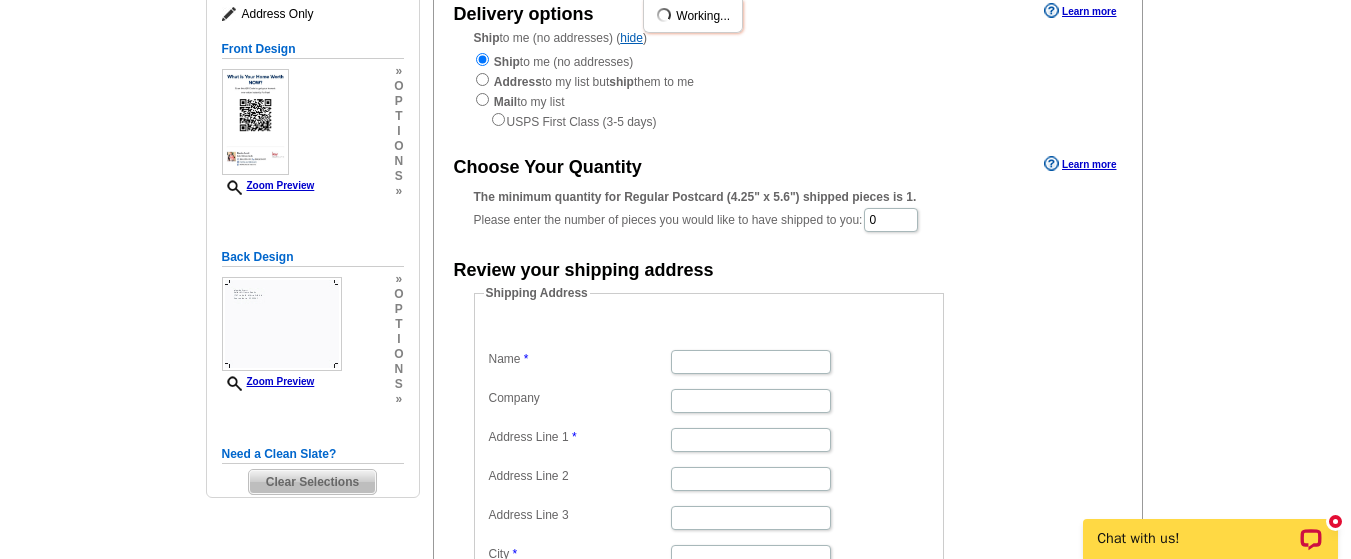 scroll, scrollTop: 245, scrollLeft: 0, axis: vertical 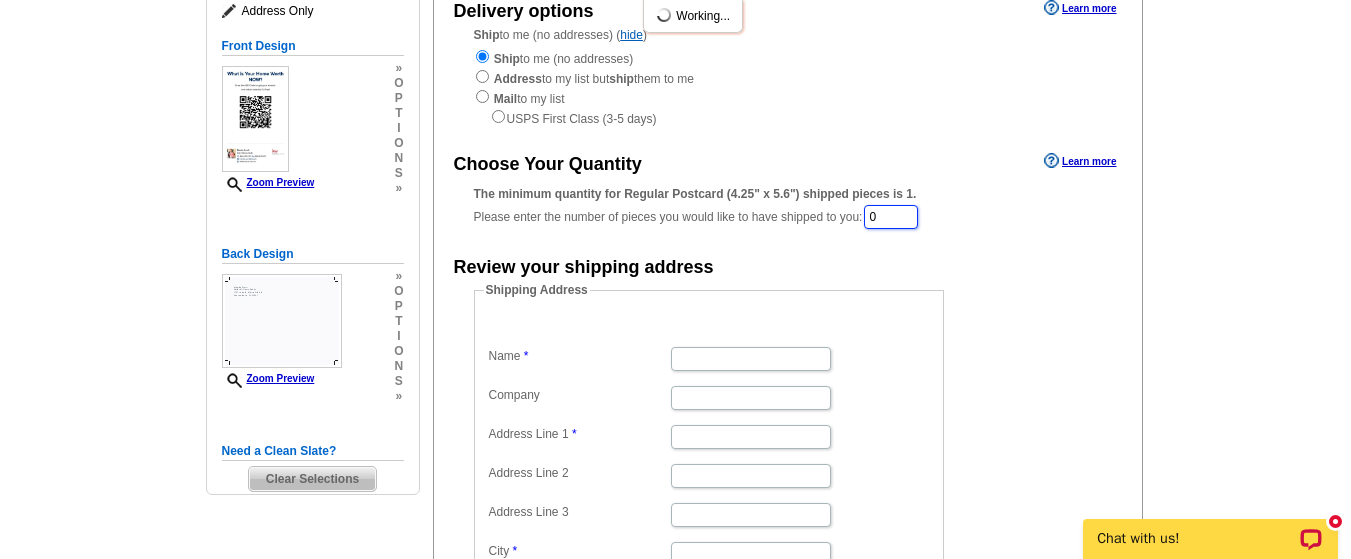 click on "0" at bounding box center (891, 217) 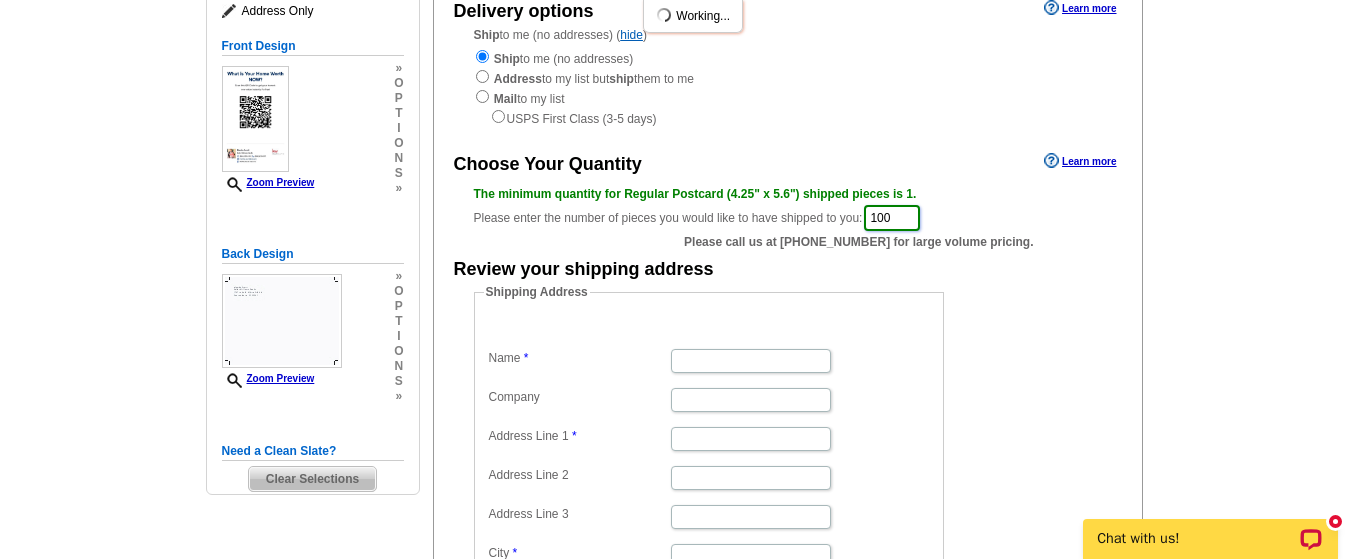 type on "100" 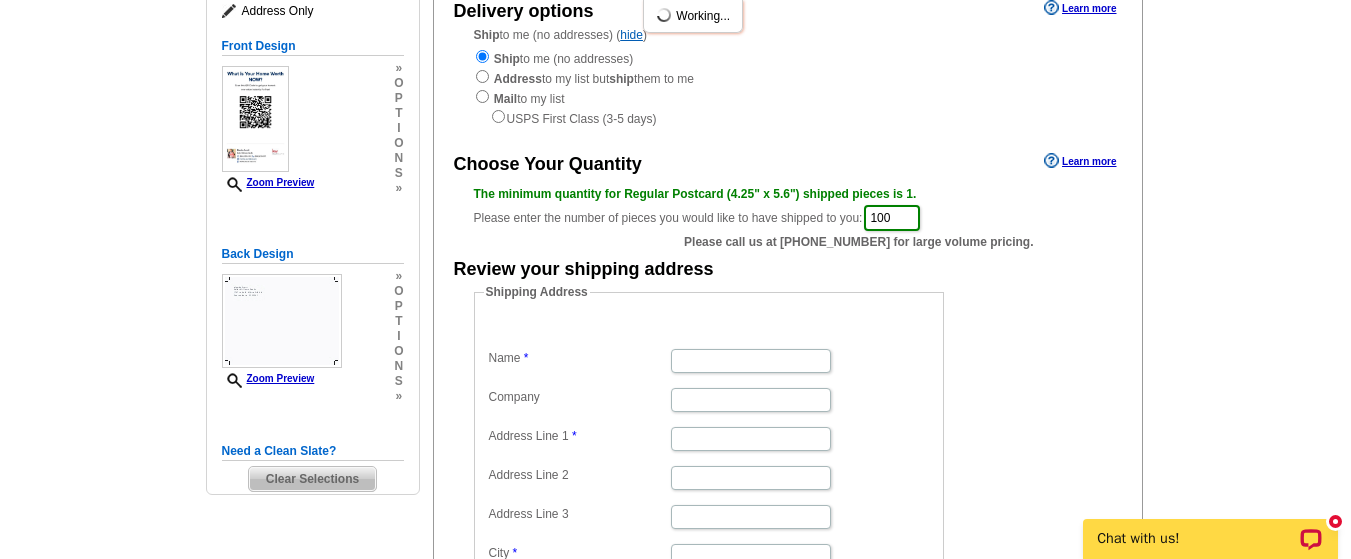 click on "Shipping Address
Name
Company
Address Line 1
Address Line 2
Address Line 3
City
State
Alabama
Alaska
Arizona
Arkansas
California
Colorado
Connecticut
District of Columbia
Delaware
Florida
Georgia
Hawaii
Idaho
Illinois
Indiana
Iowa
Kansas
Kentucky
Louisiana
Maine
Maryland
Massachusetts
Michigan
Minnesota
Mississippi
Missouri
Montana
Nebraska
Nevada
New Hampshire
New Jersey
New Mexico
New York
North Carolina
North Dakota
Ohio
Oklahoma
Oregon
Pennsylvania
Rhode Island
South Carolina
South Dakota
Tennessee
Texas
Utah
Vermont
Virginia
Washington
West Virginia
Wisconsin
Wyoming
Zip" at bounding box center (740, 478) 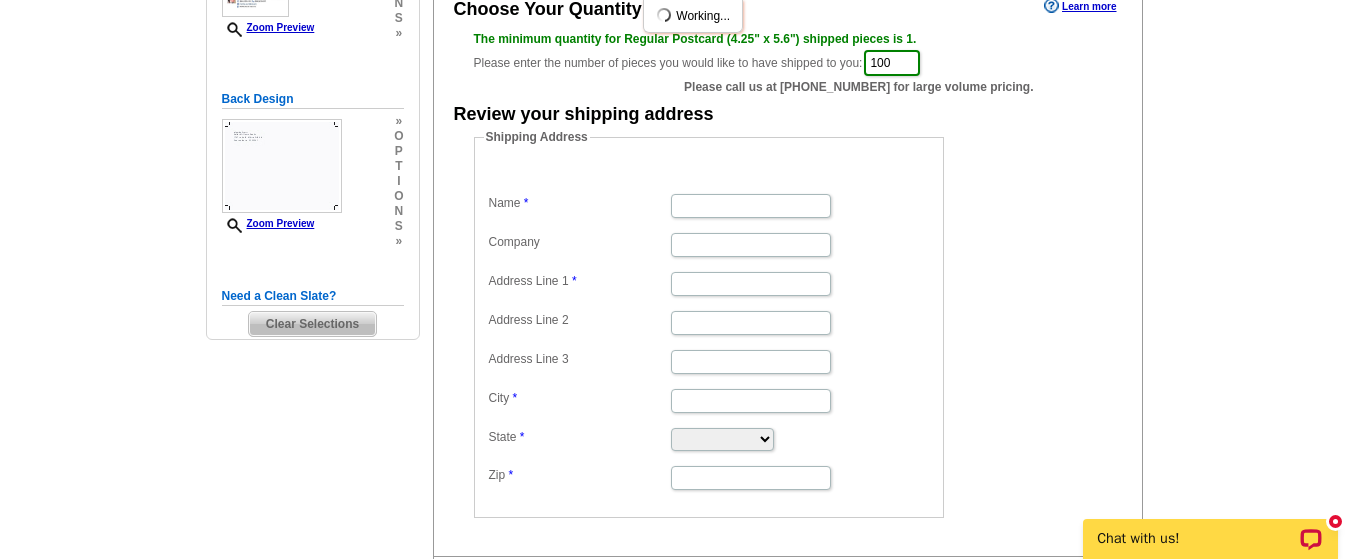 scroll, scrollTop: 406, scrollLeft: 0, axis: vertical 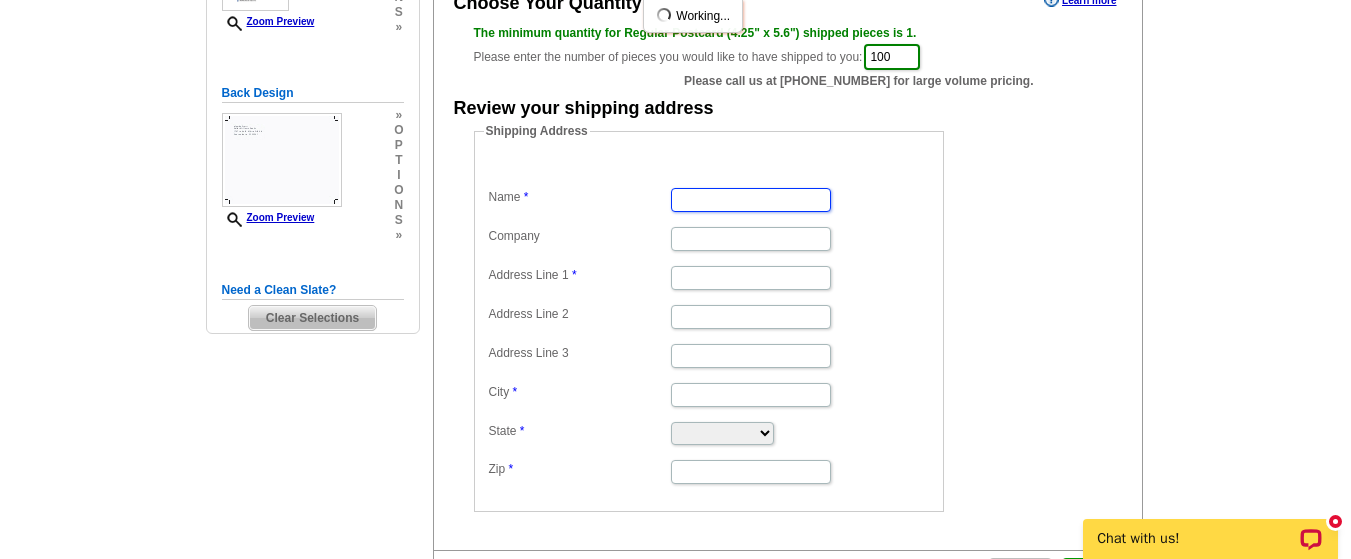 click on "Name" at bounding box center [751, 200] 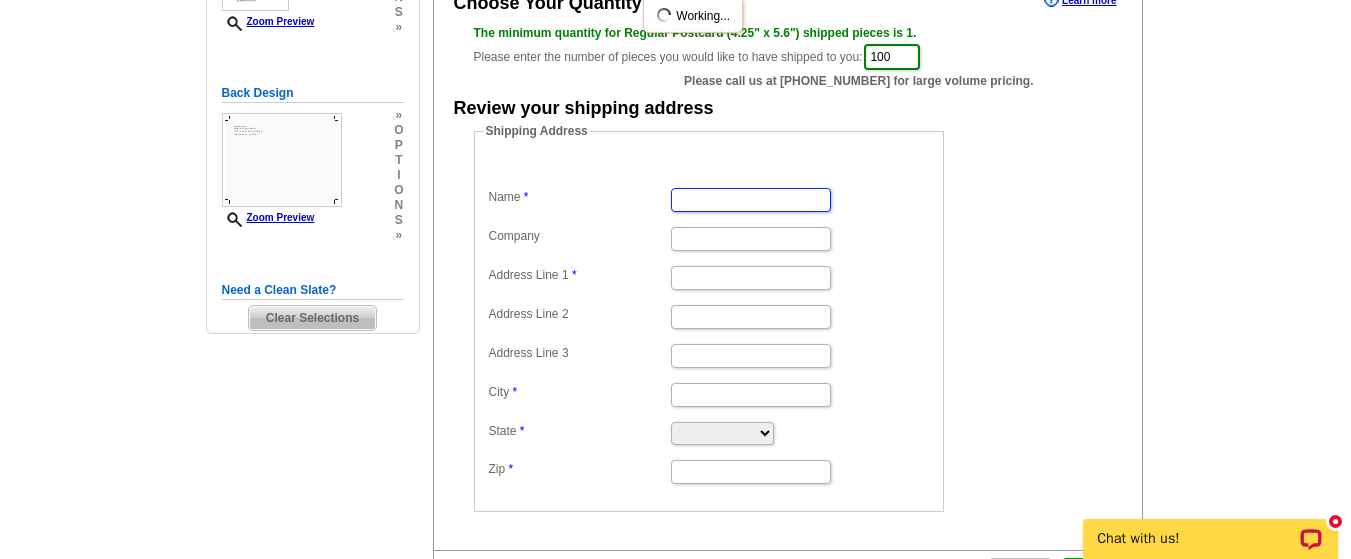 type on "Monika Scurti" 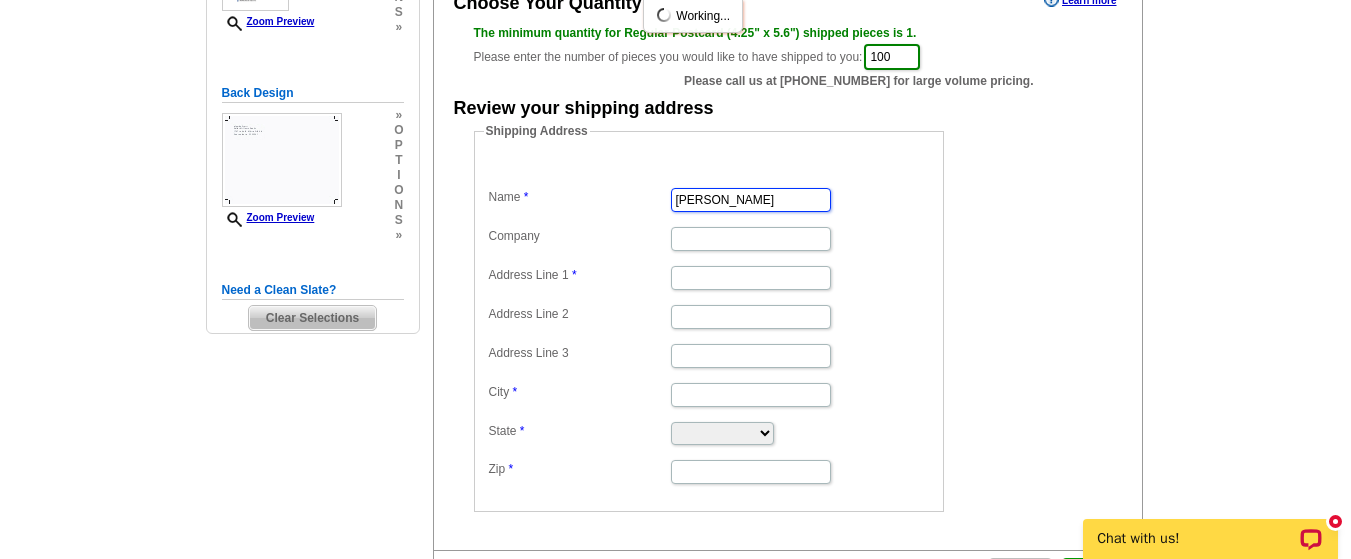 type on "168 Berrys Pond Drive" 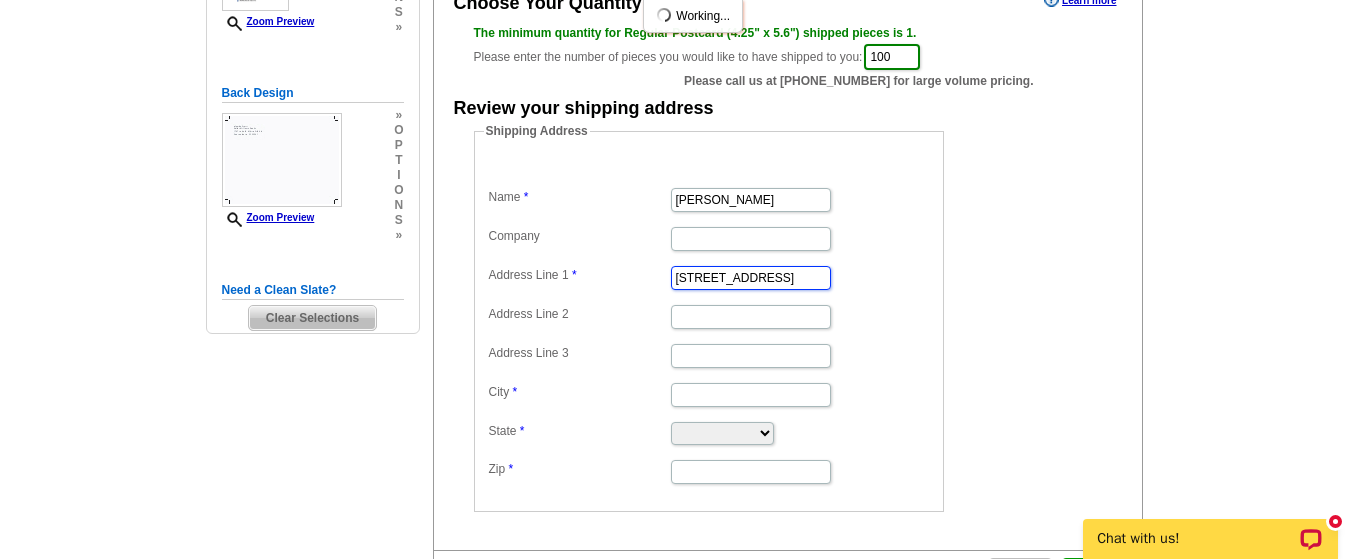 type on "Duncan" 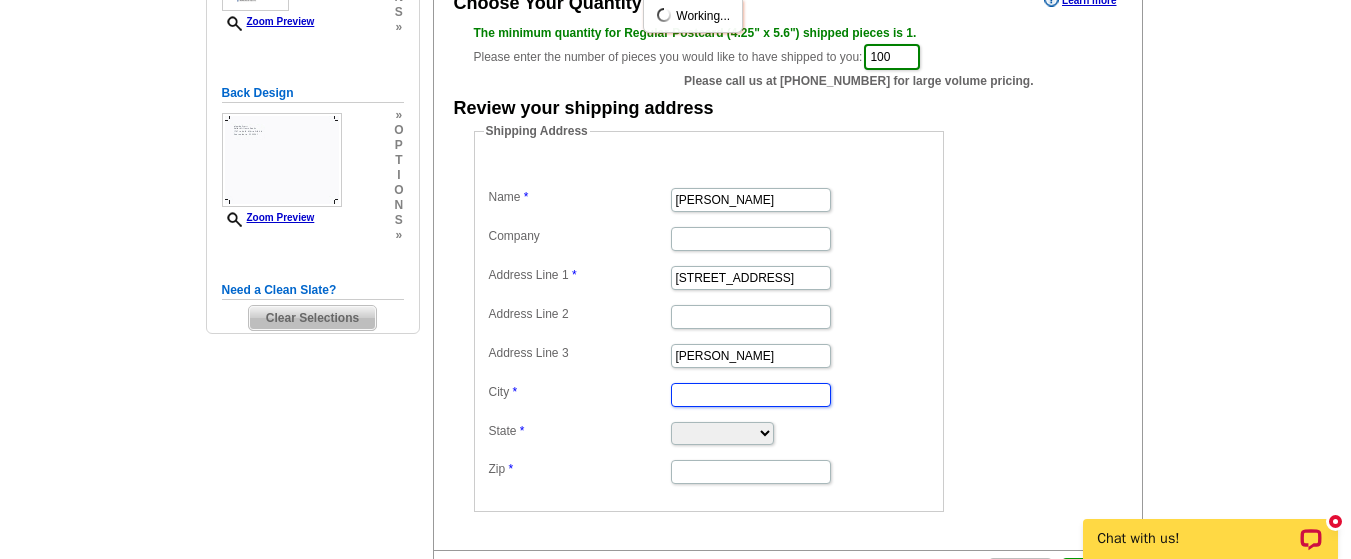 type on "Duncan" 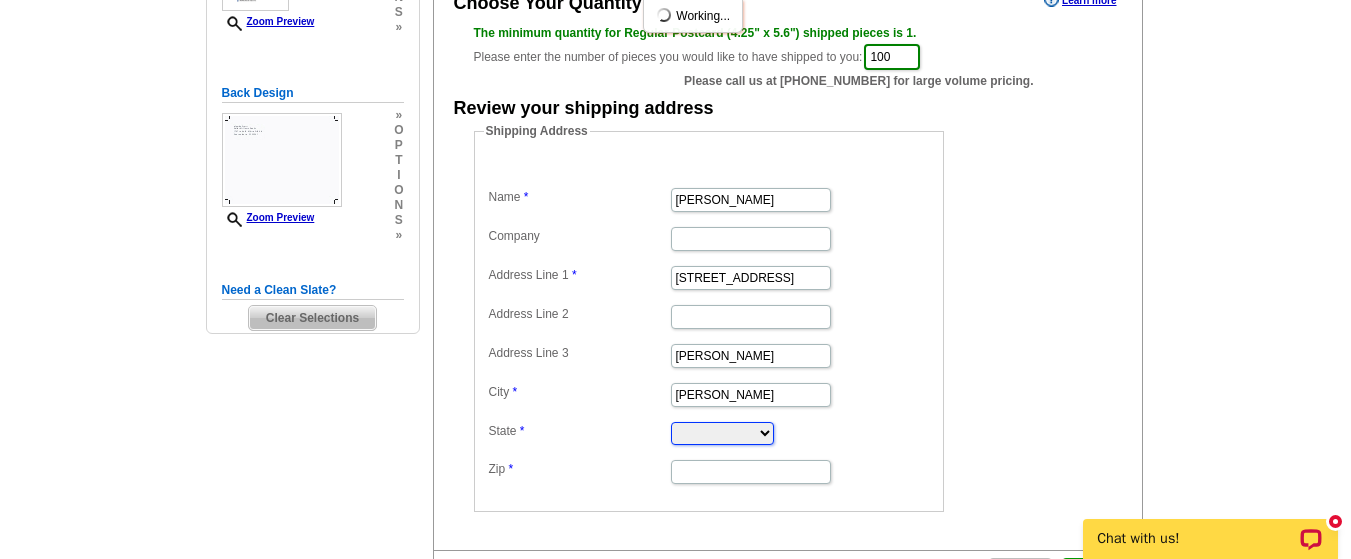 select on "SC" 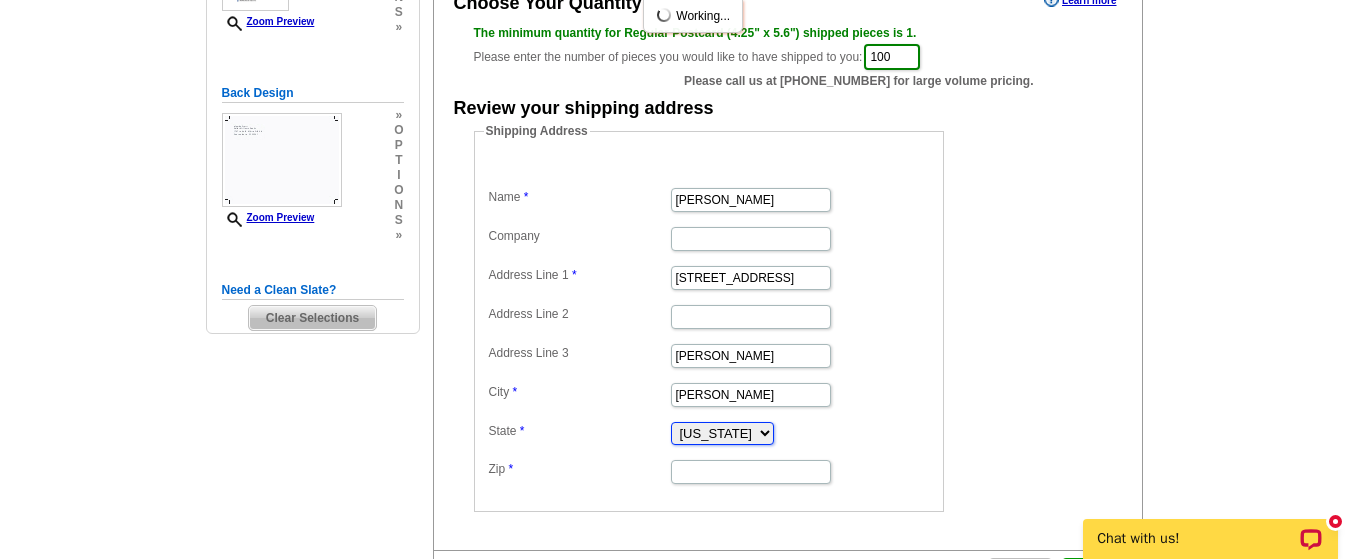 type on "29334" 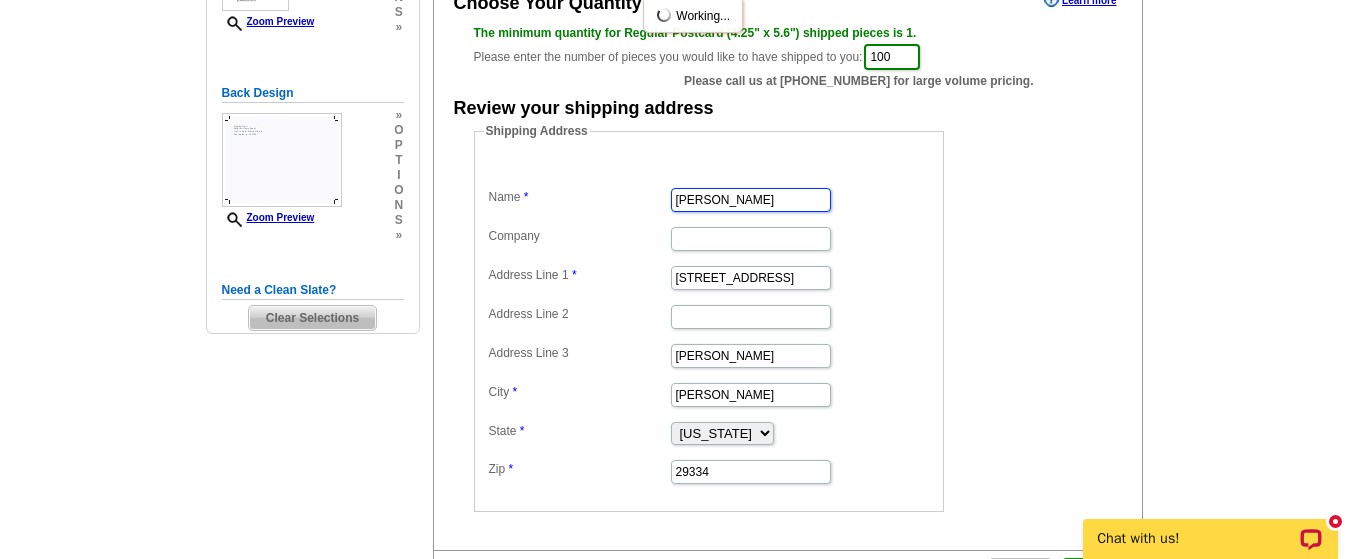 scroll, scrollTop: 0, scrollLeft: 0, axis: both 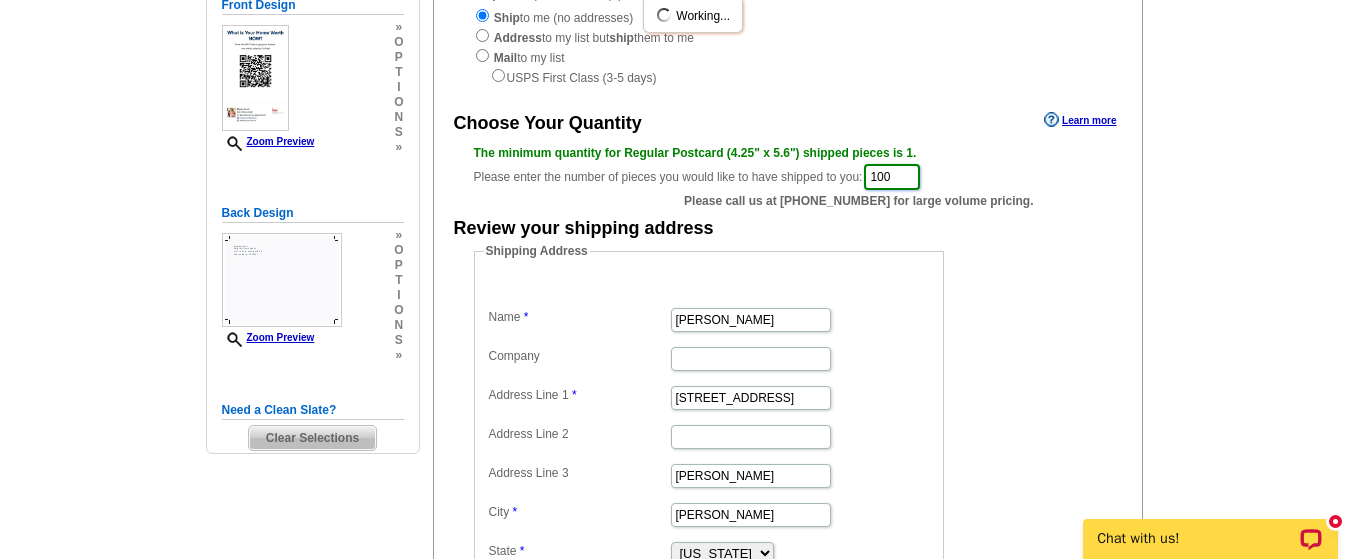 click on "100" at bounding box center [892, 177] 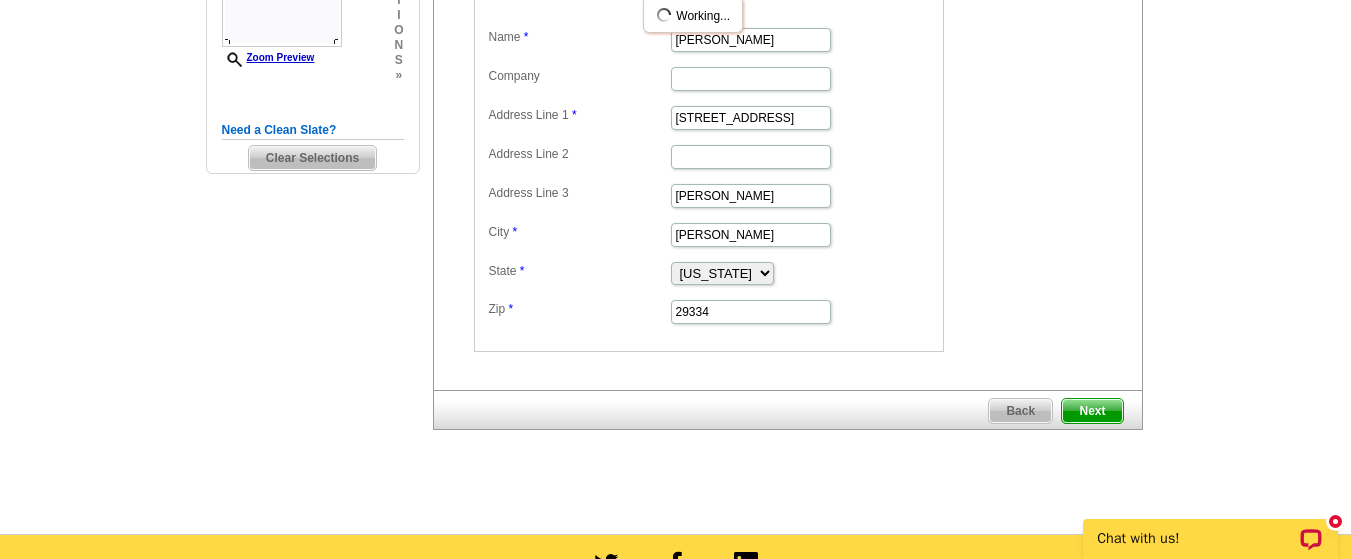 scroll, scrollTop: 578, scrollLeft: 0, axis: vertical 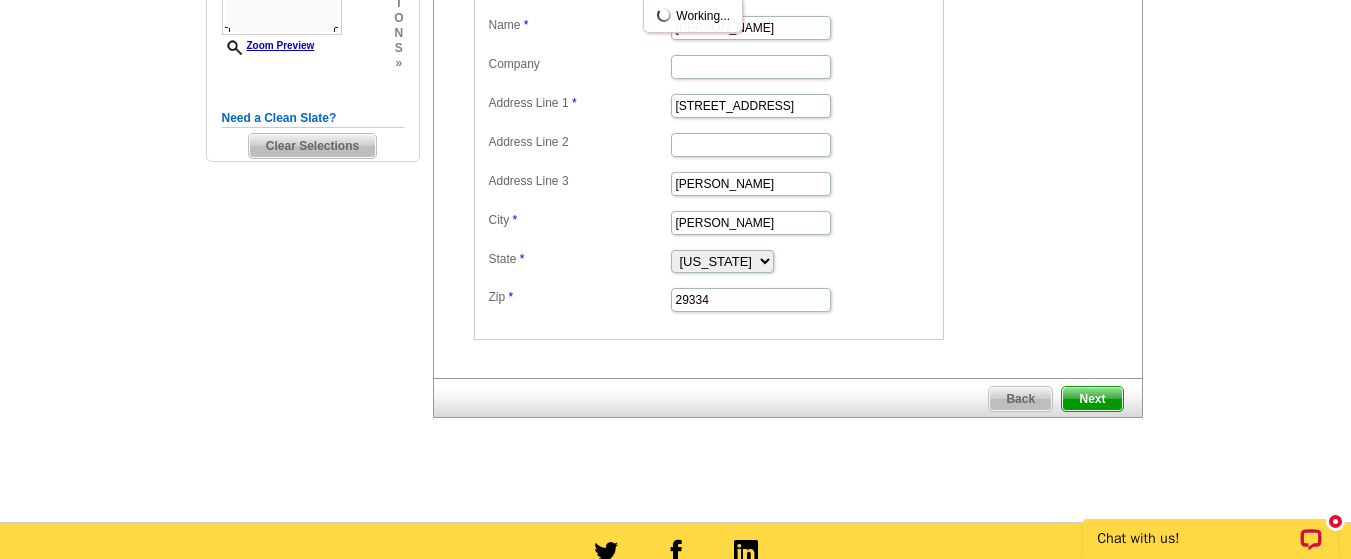 click on "Next" at bounding box center [1092, 399] 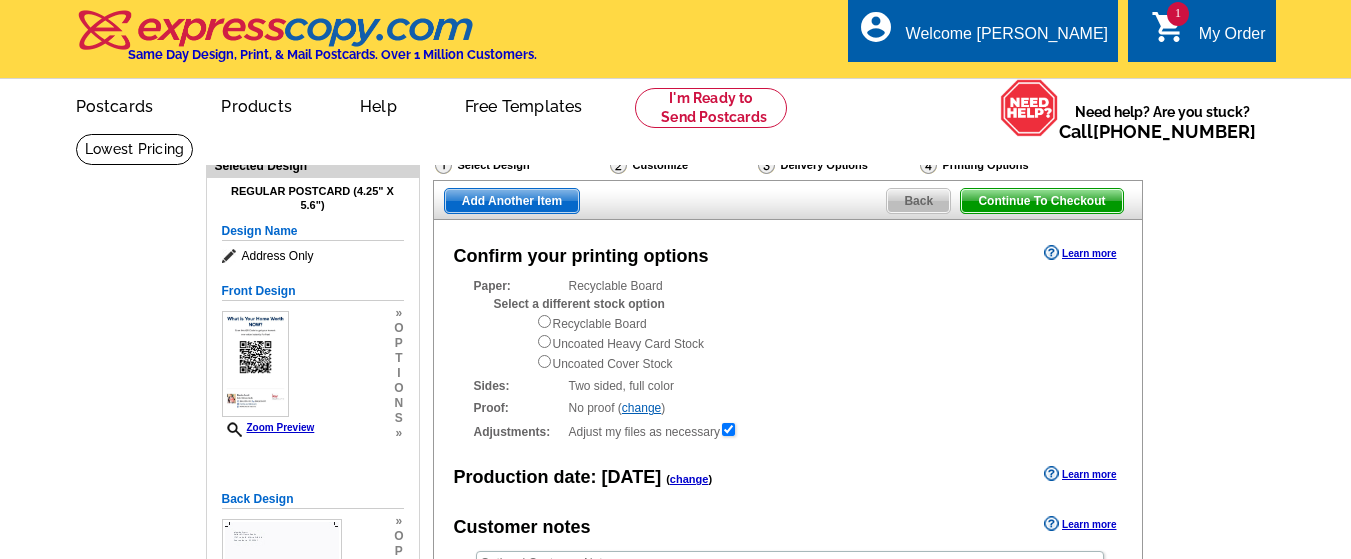 scroll, scrollTop: 0, scrollLeft: 0, axis: both 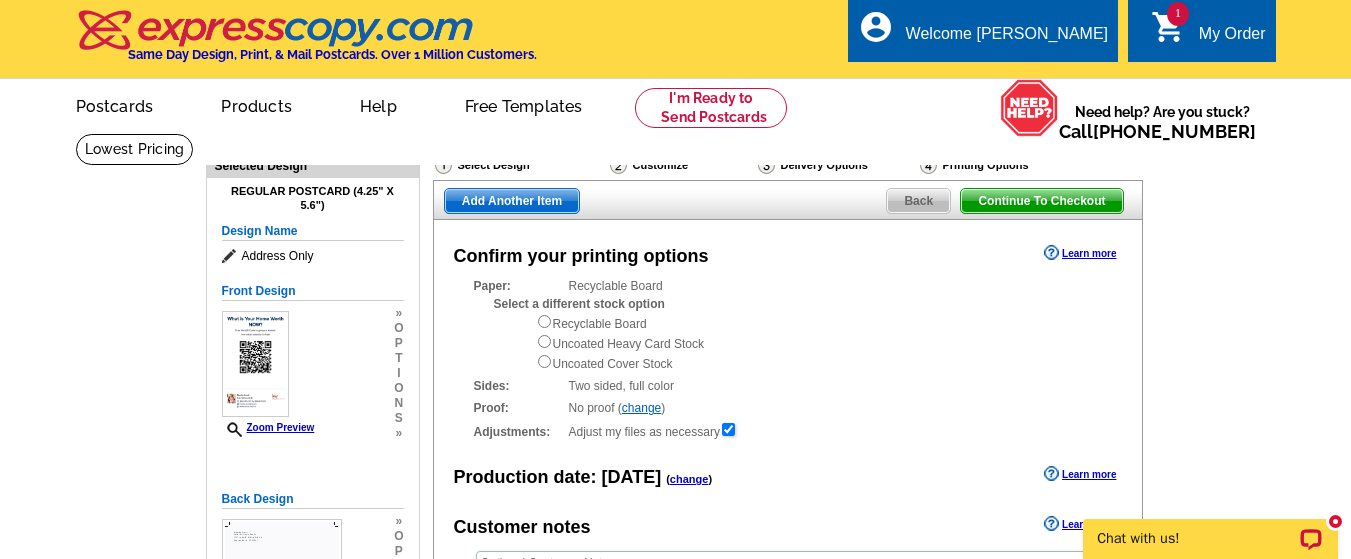 click on "Continue To Checkout" at bounding box center (1041, 201) 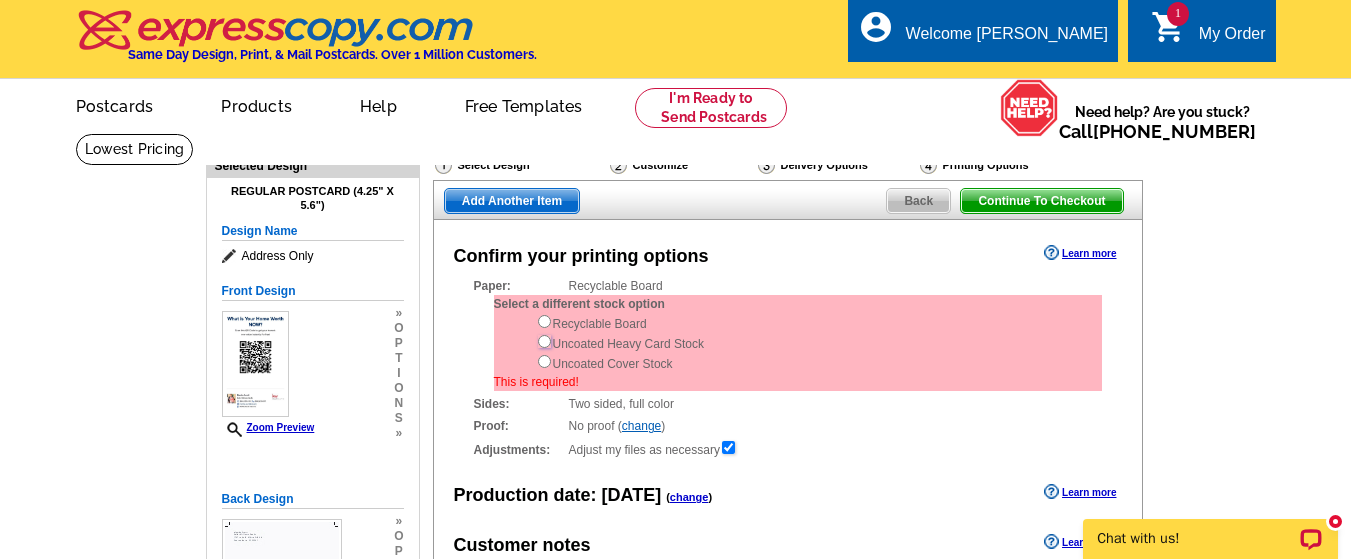 click at bounding box center (544, 341) 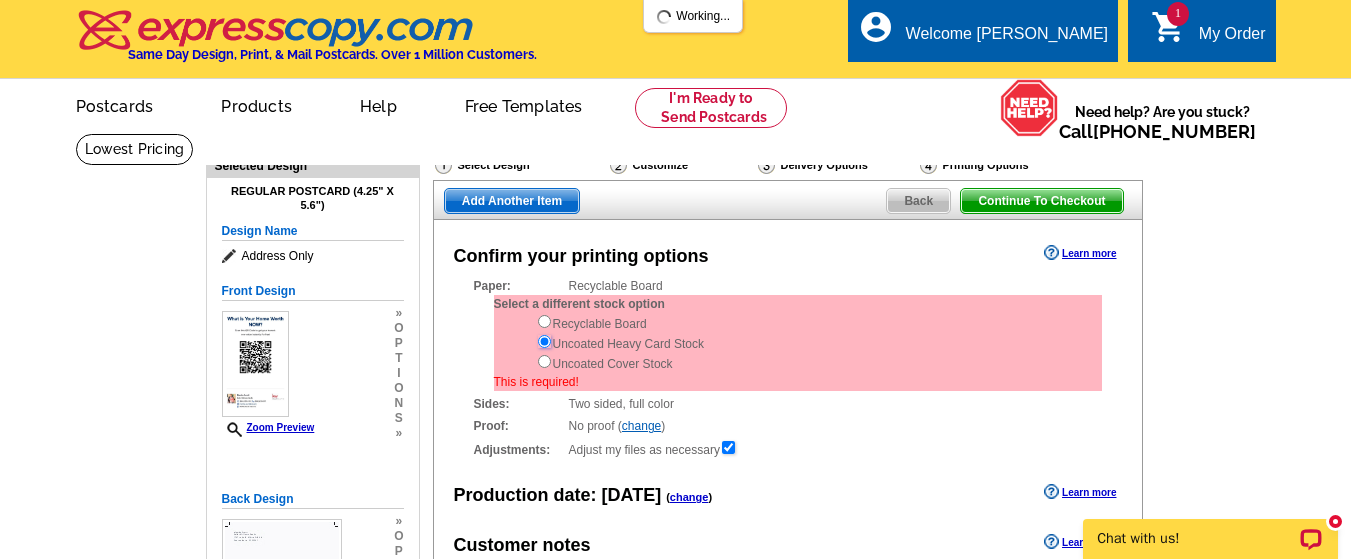 scroll, scrollTop: 0, scrollLeft: 0, axis: both 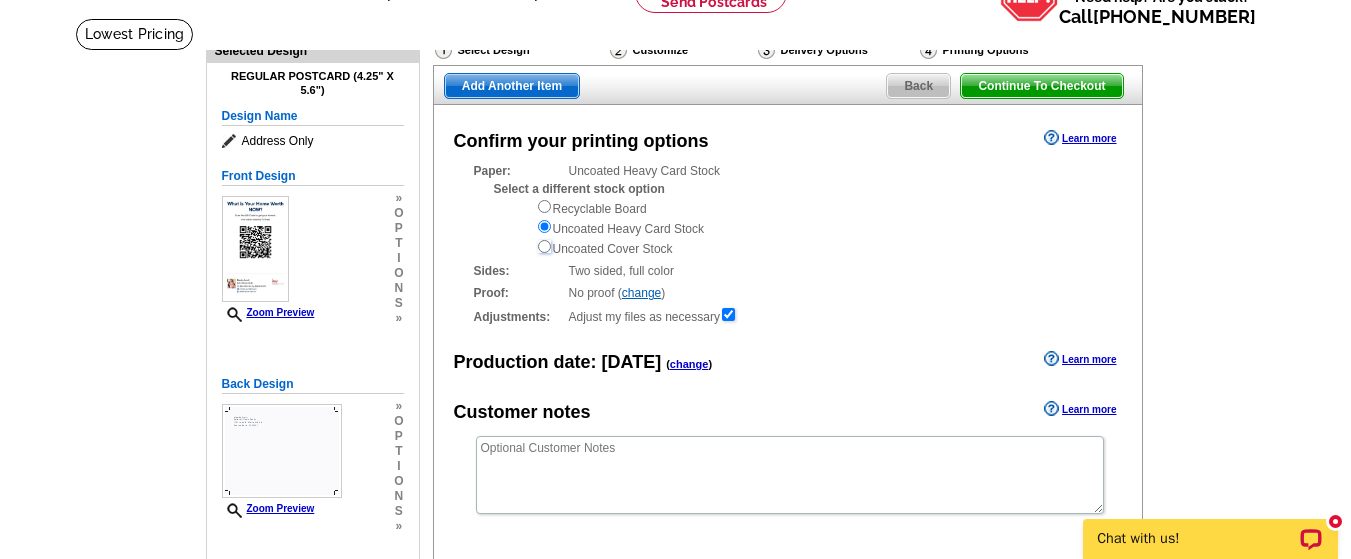 click at bounding box center [544, 246] 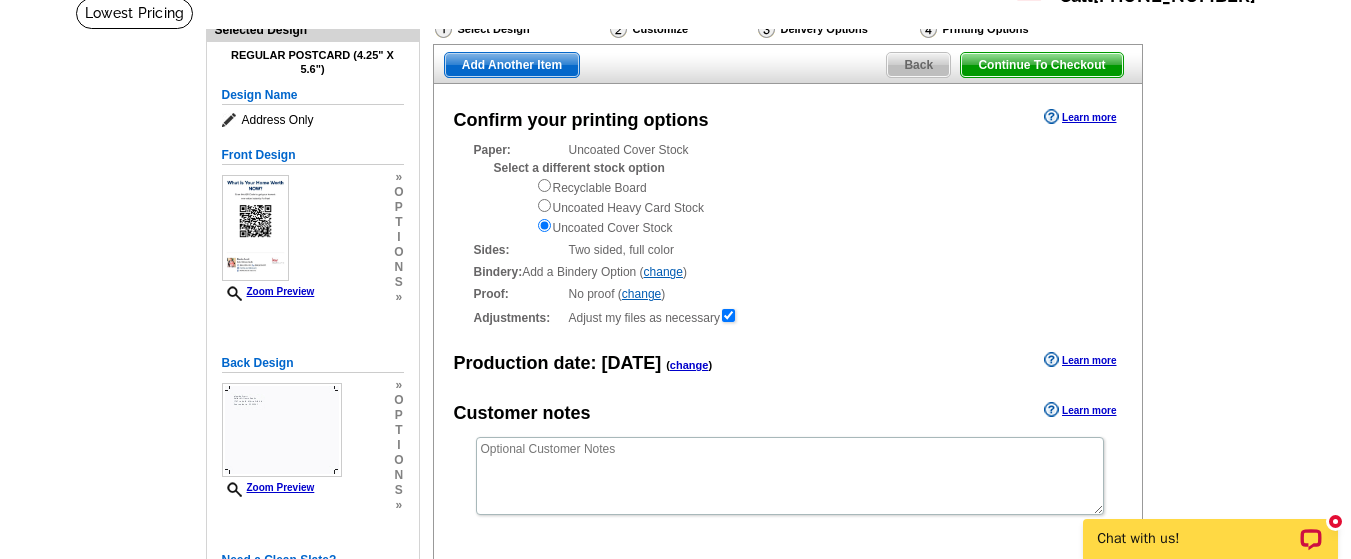 scroll, scrollTop: 130, scrollLeft: 0, axis: vertical 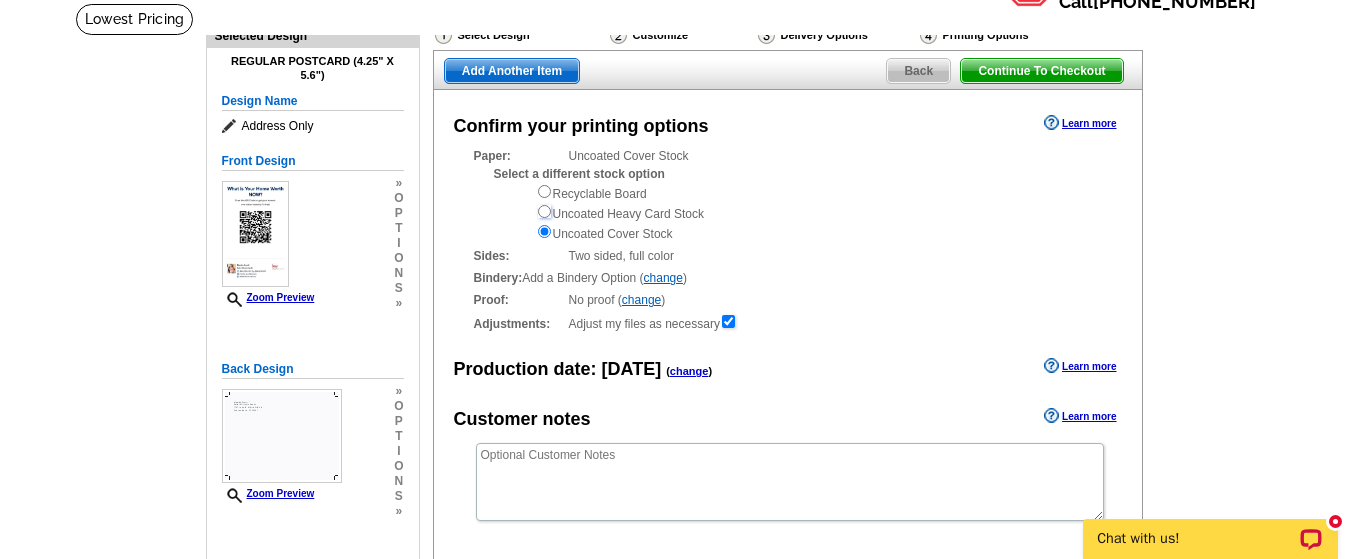 click at bounding box center [544, 211] 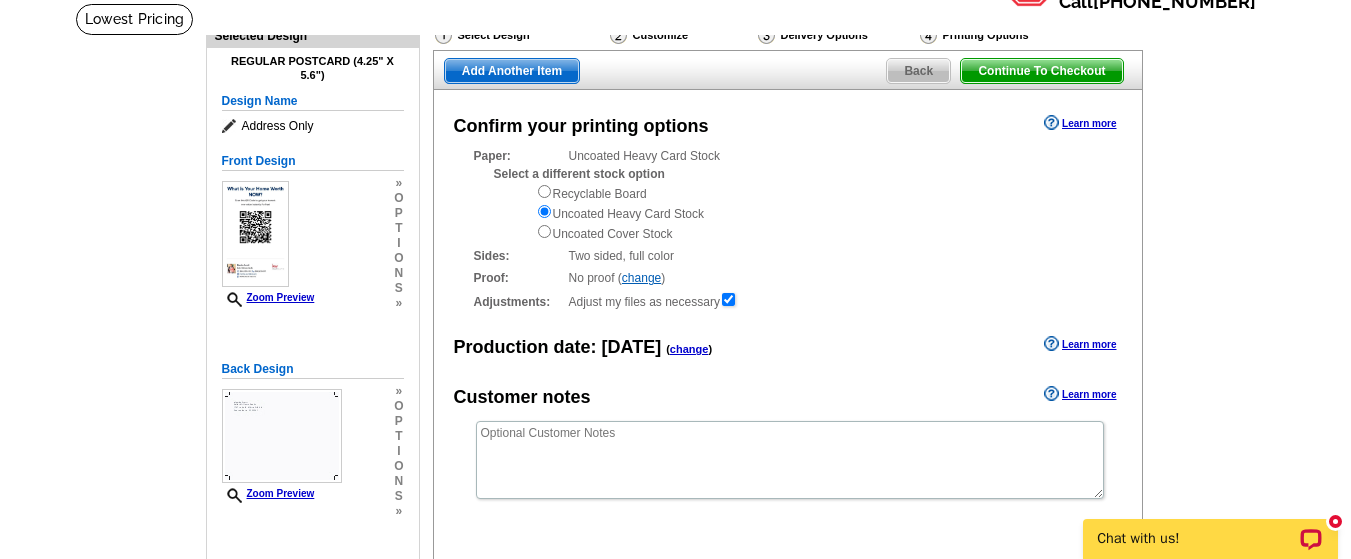 click on "Continue To Checkout" at bounding box center [1041, 71] 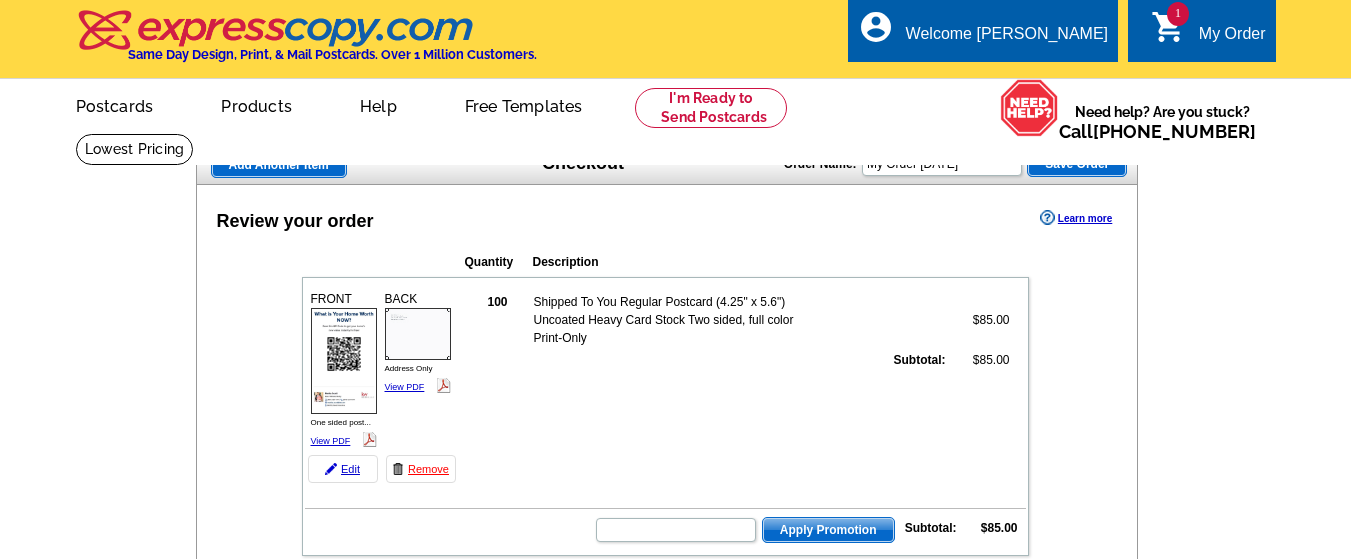 scroll, scrollTop: 0, scrollLeft: 0, axis: both 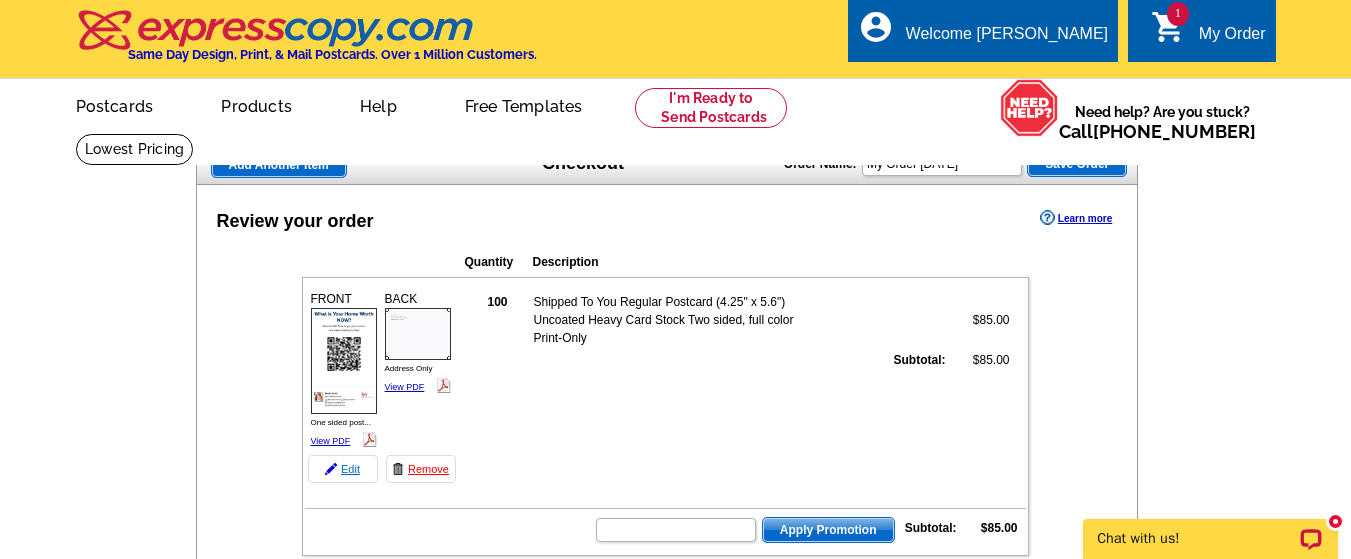 click on "Edit" at bounding box center [343, 469] 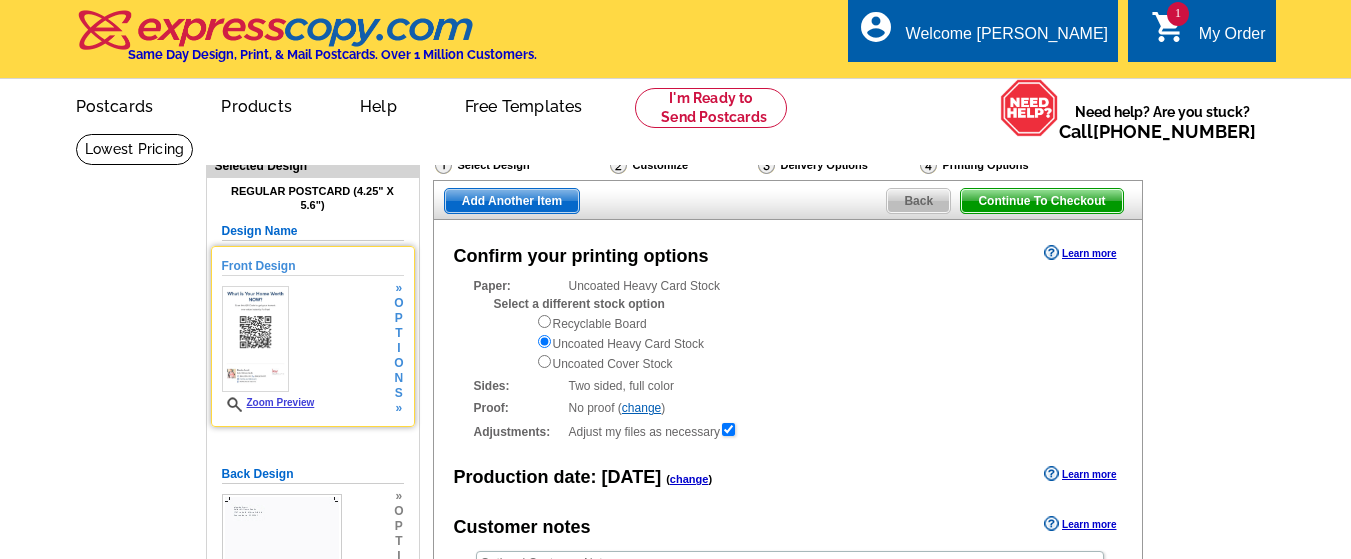 scroll, scrollTop: 0, scrollLeft: 0, axis: both 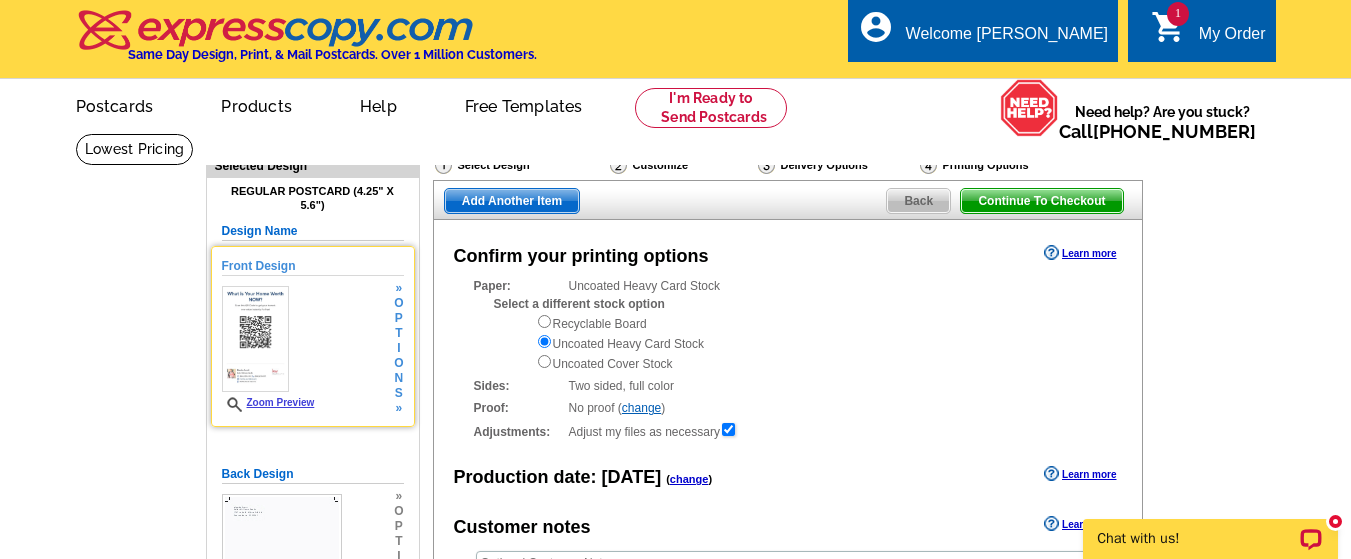 click on "Zoom Preview" at bounding box center (268, 402) 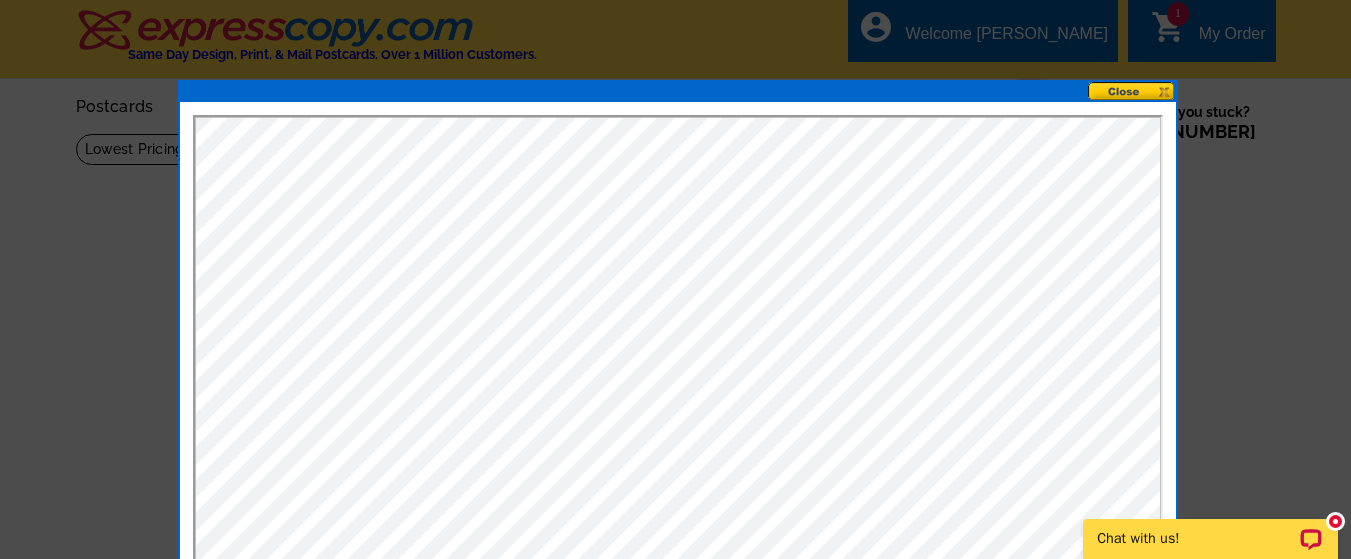 scroll, scrollTop: 0, scrollLeft: 0, axis: both 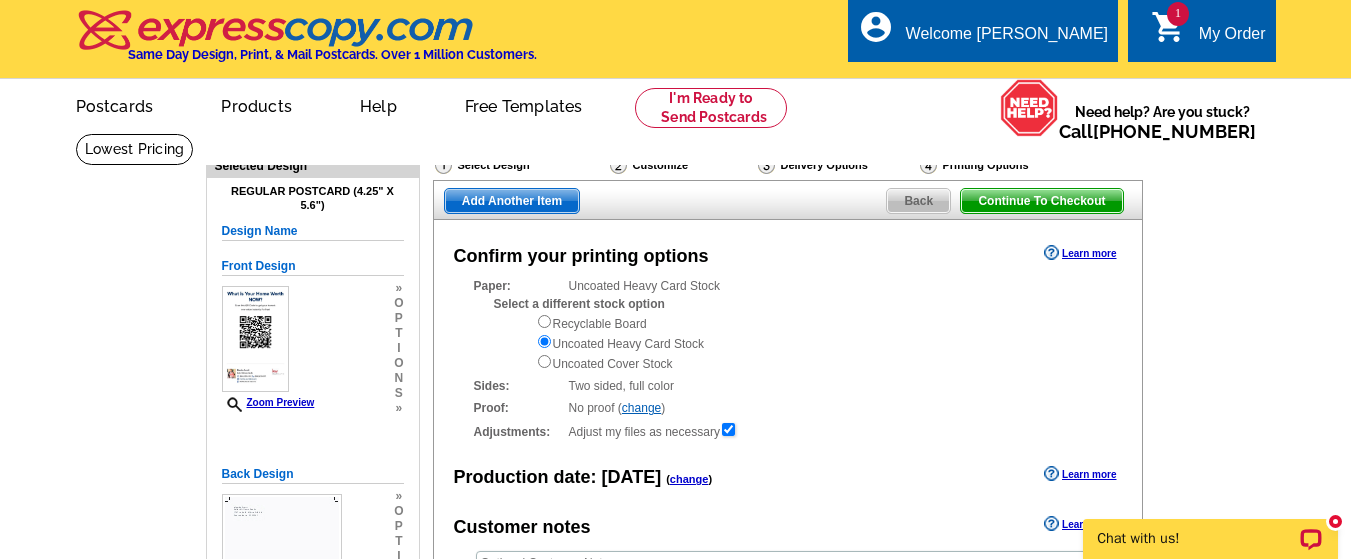 click on "Continue To Checkout" at bounding box center [1041, 201] 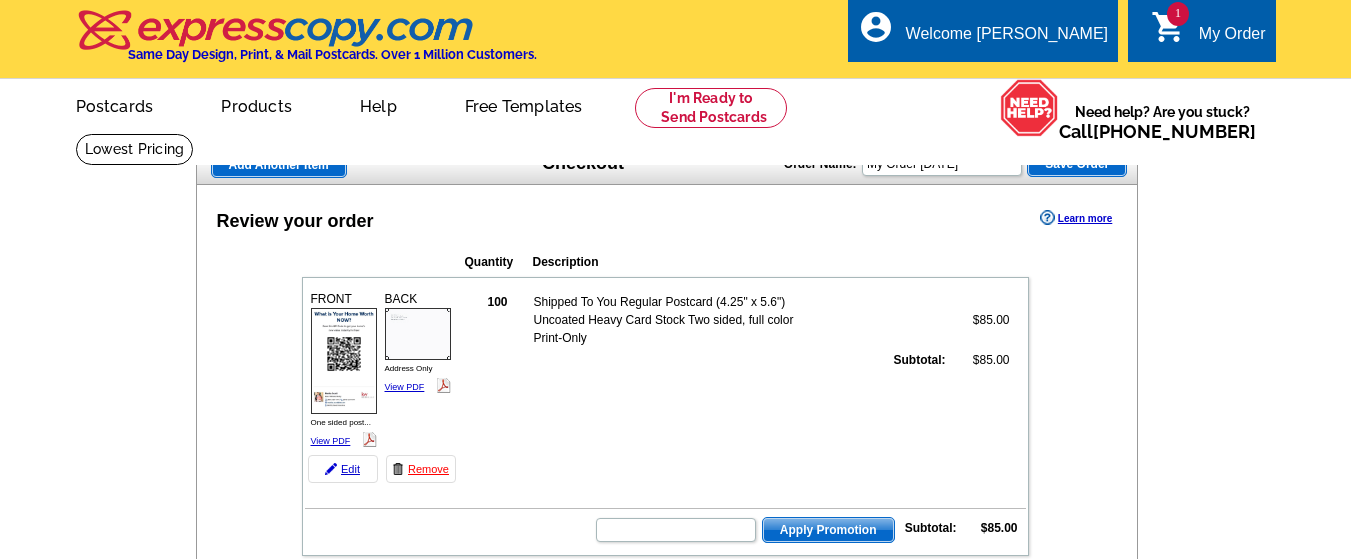 scroll, scrollTop: 0, scrollLeft: 0, axis: both 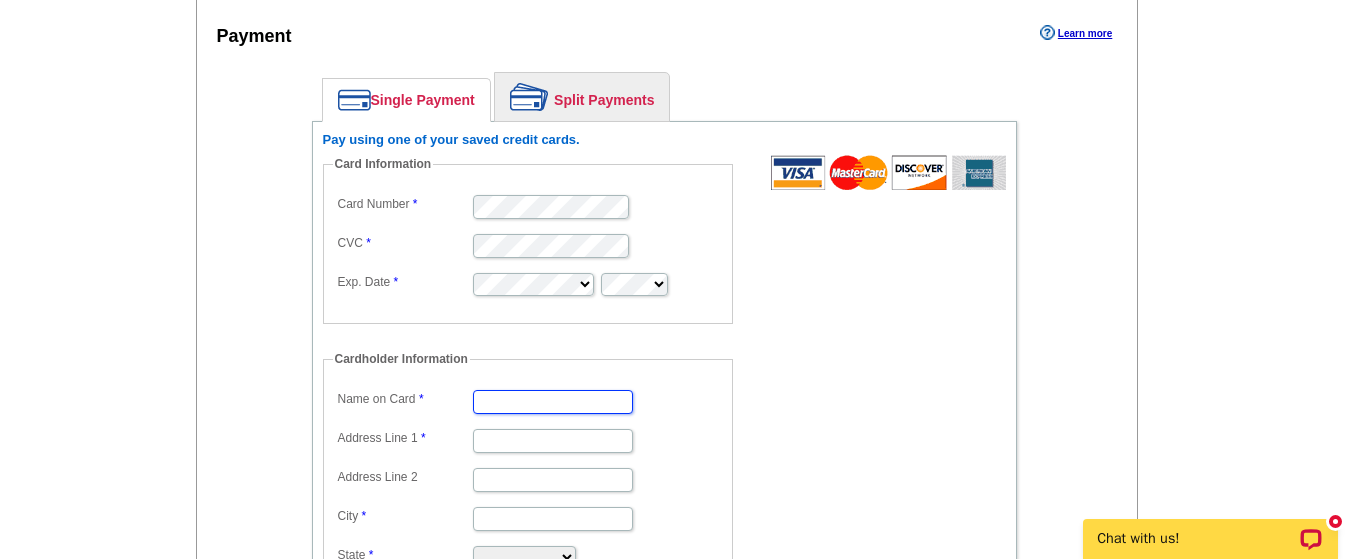 type on "[PERSON_NAME]" 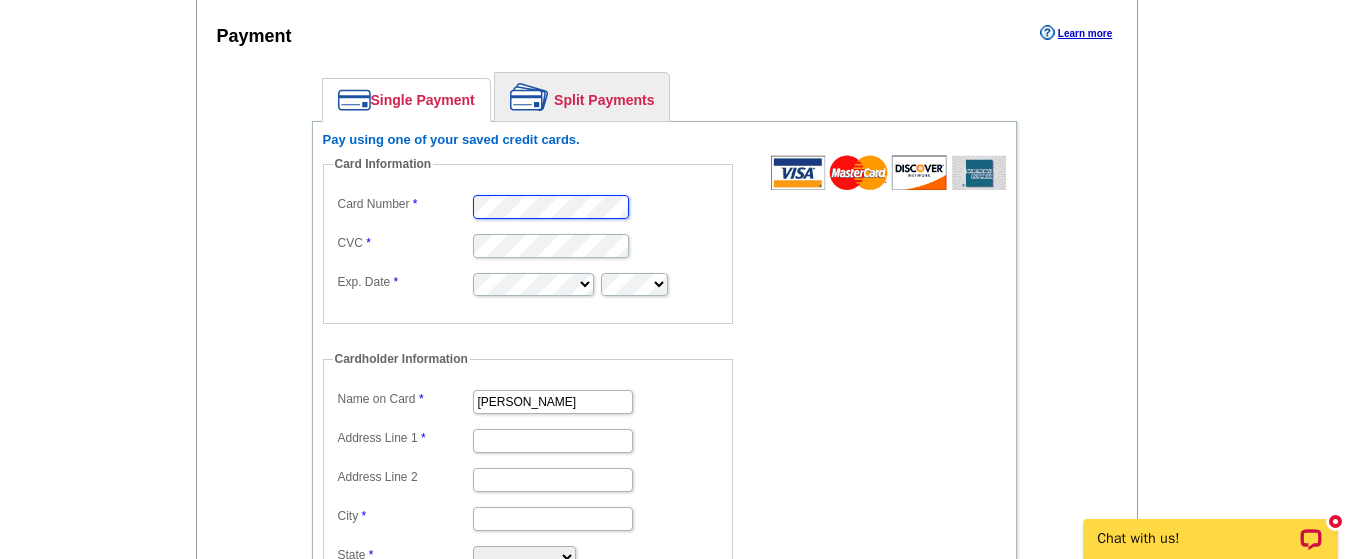 scroll, scrollTop: 0, scrollLeft: 0, axis: both 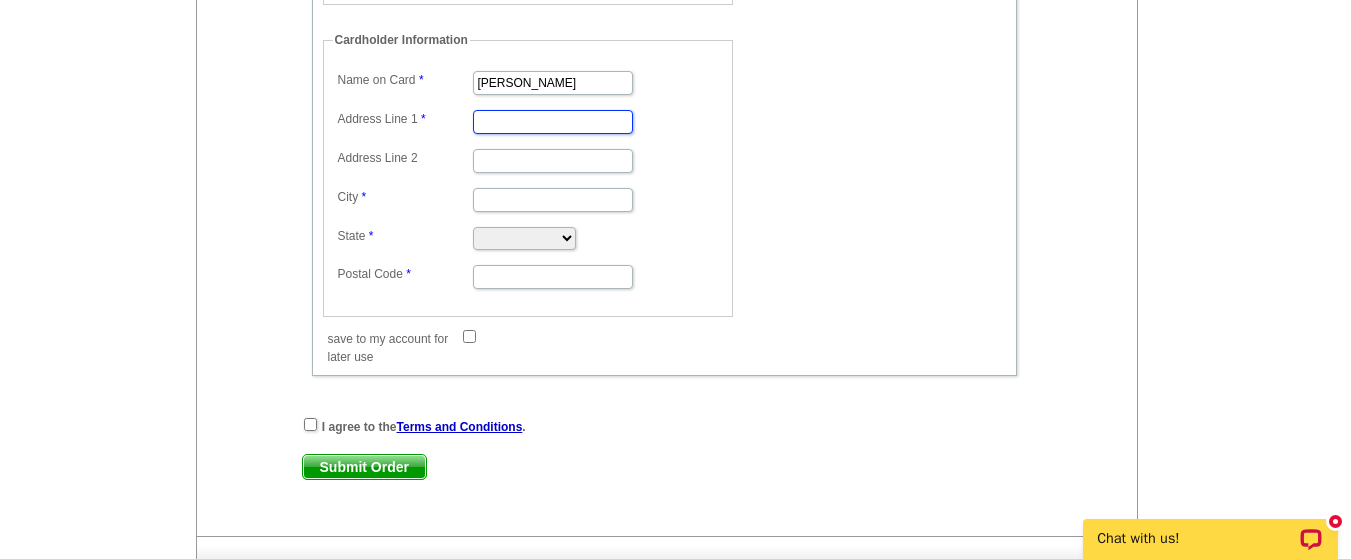 click on "Address Line 1" at bounding box center (553, 122) 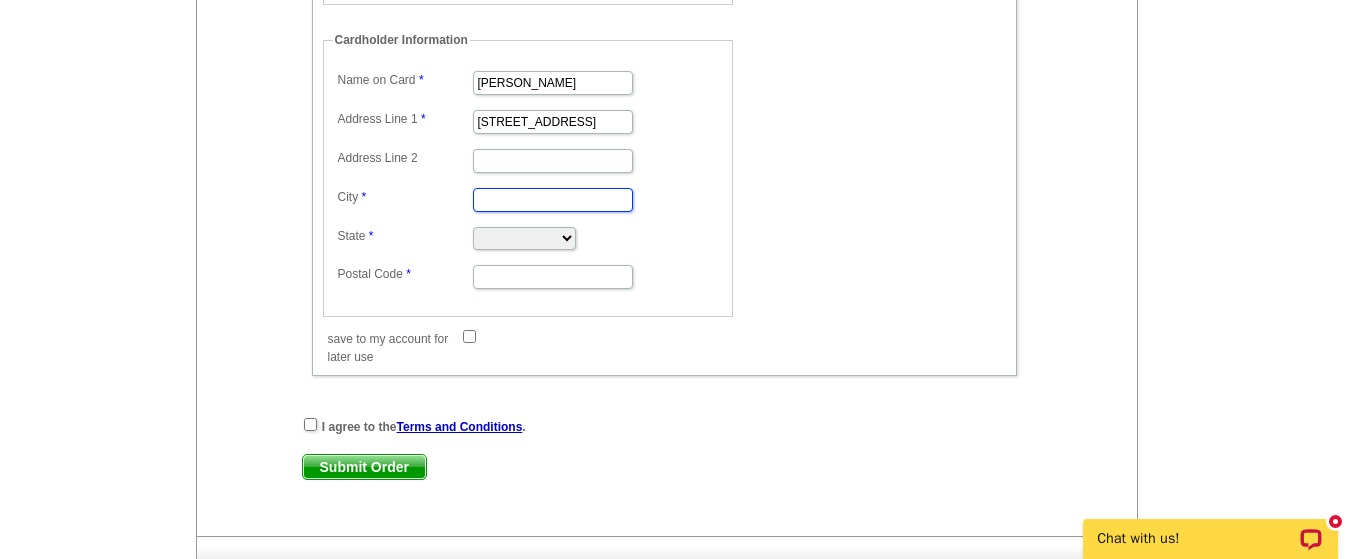 type on "[PERSON_NAME]" 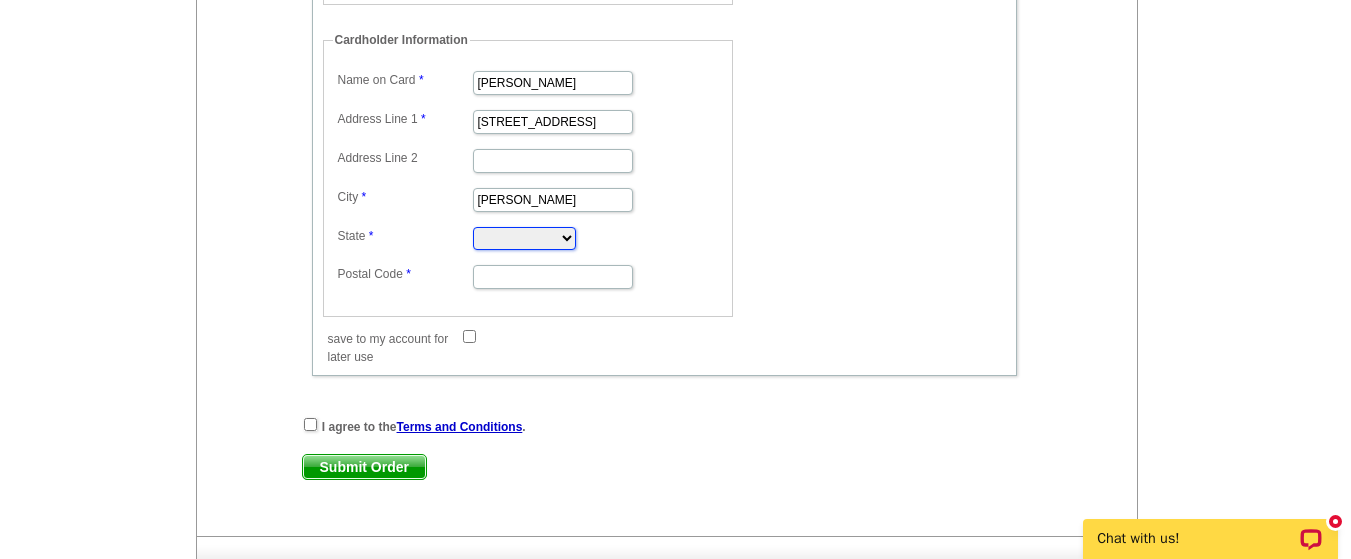 select on "SC" 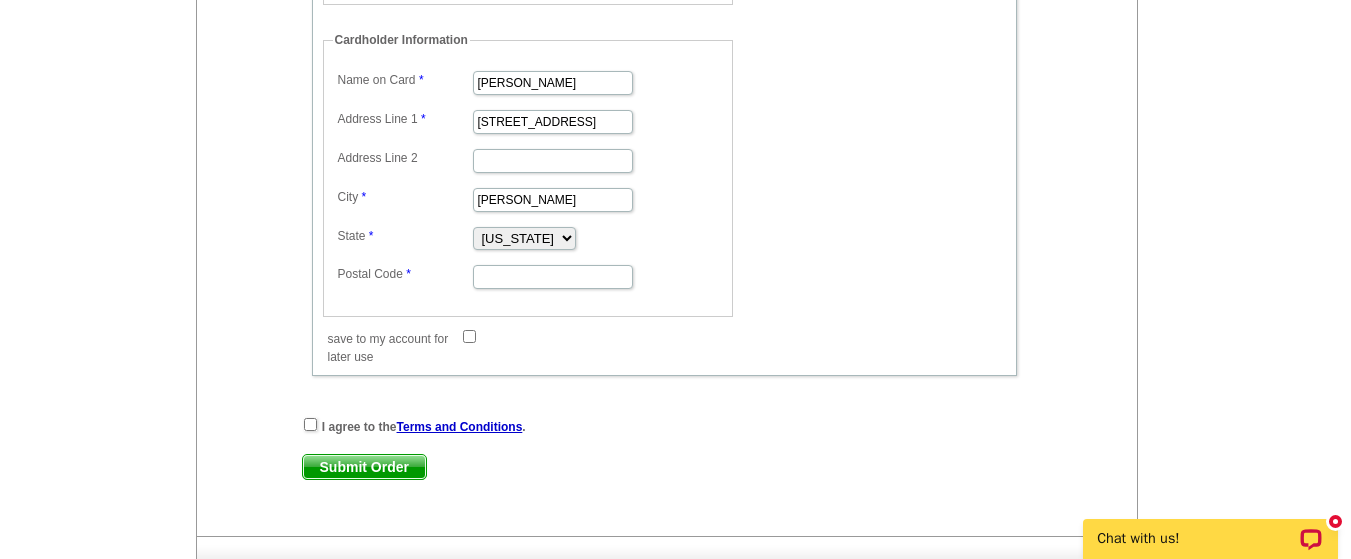 type on "29334" 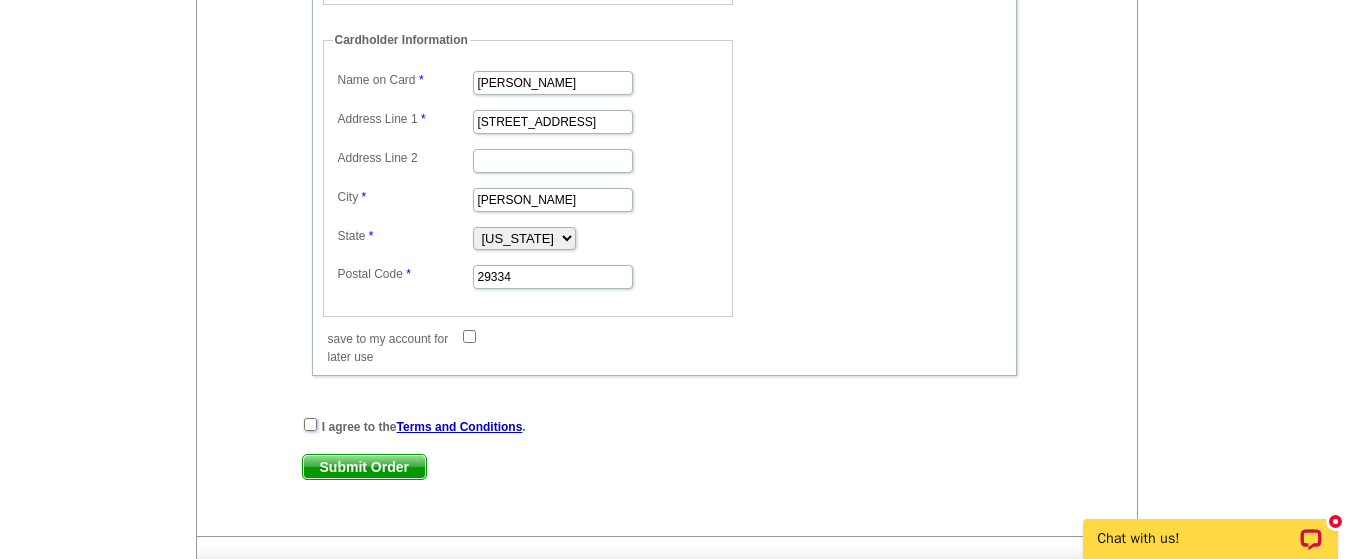 click at bounding box center (310, 424) 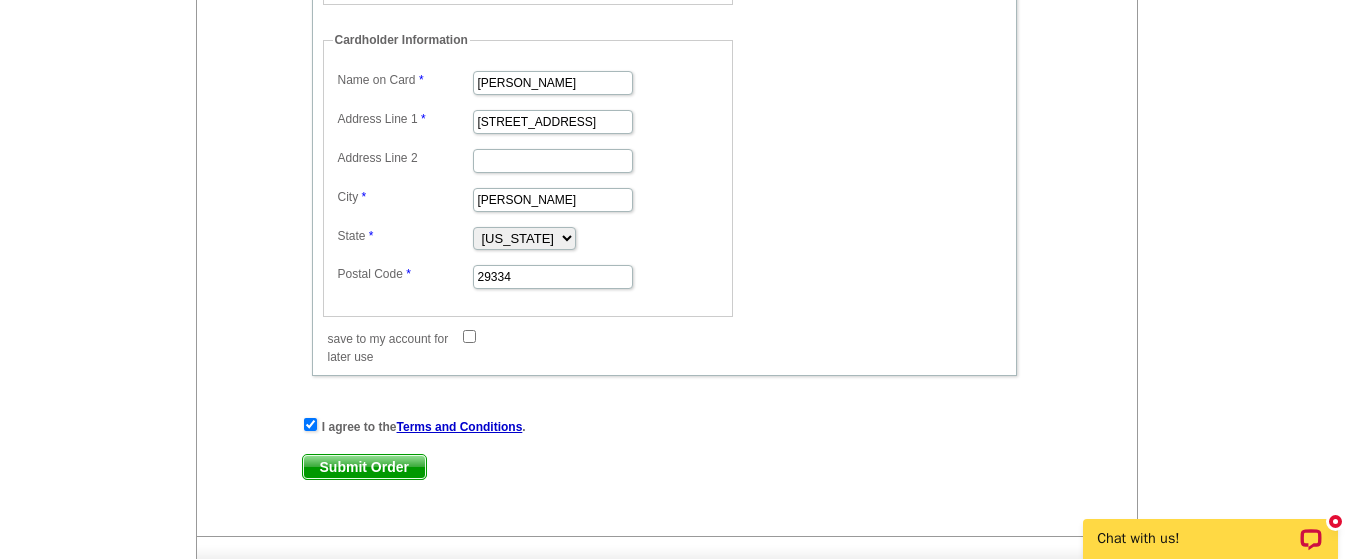 click on "Submit Order" at bounding box center (364, 467) 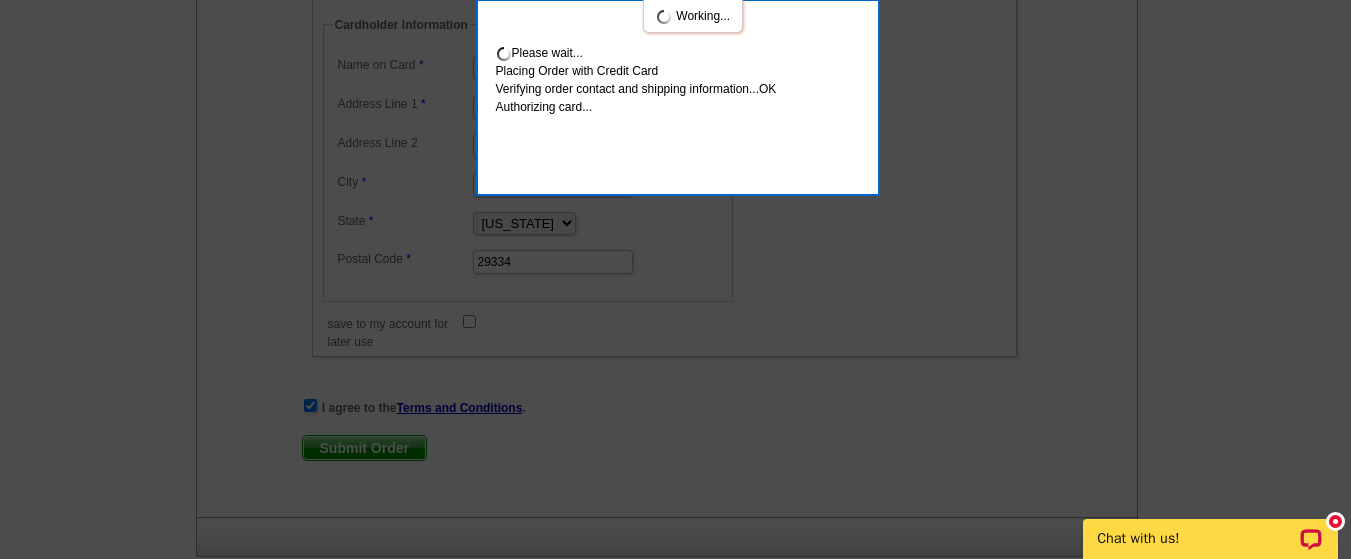 scroll, scrollTop: 1722, scrollLeft: 0, axis: vertical 